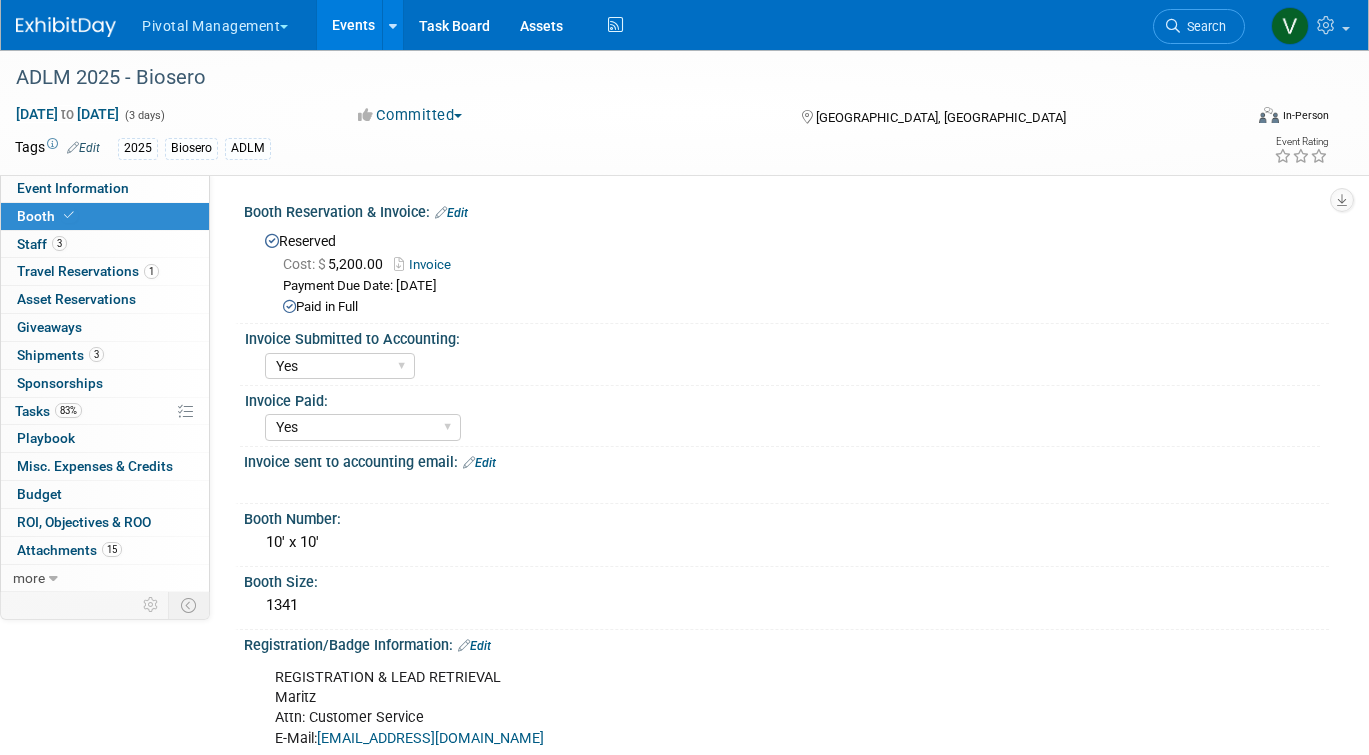 select on "Yes" 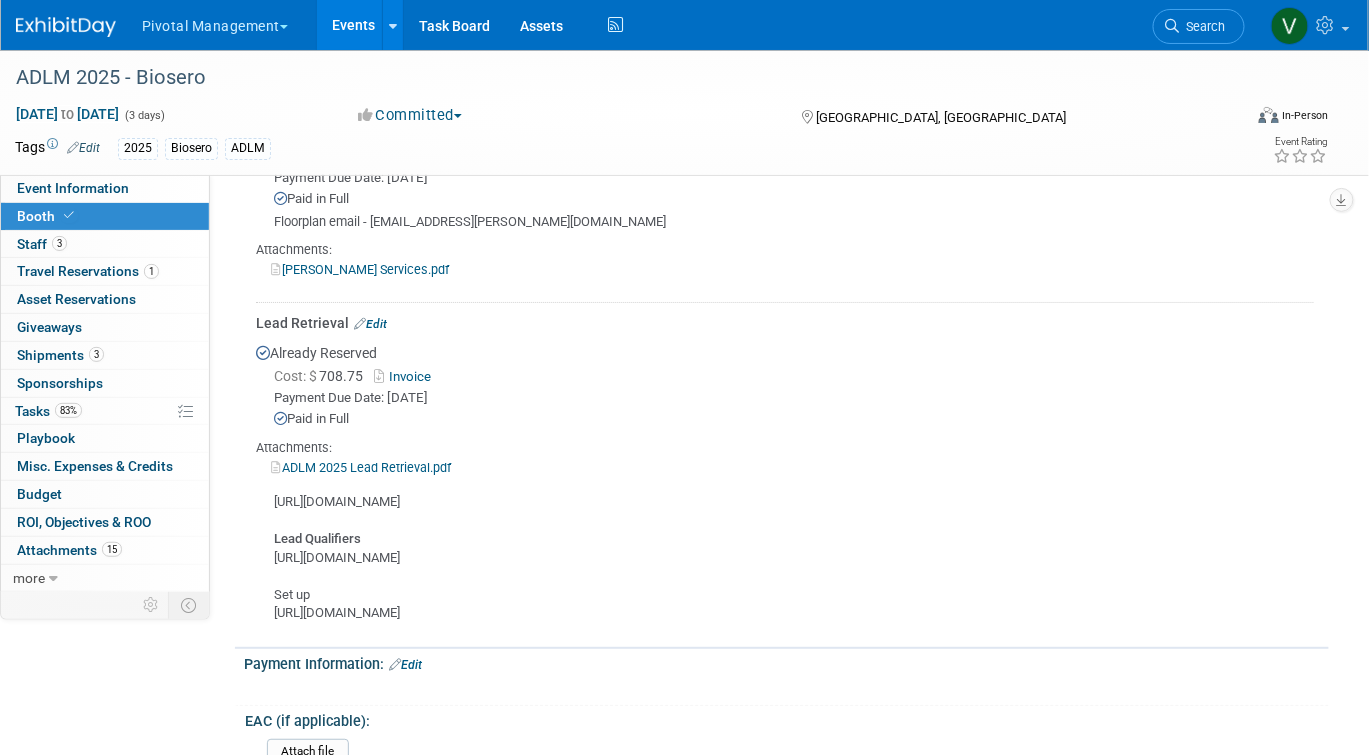 scroll, scrollTop: 0, scrollLeft: 0, axis: both 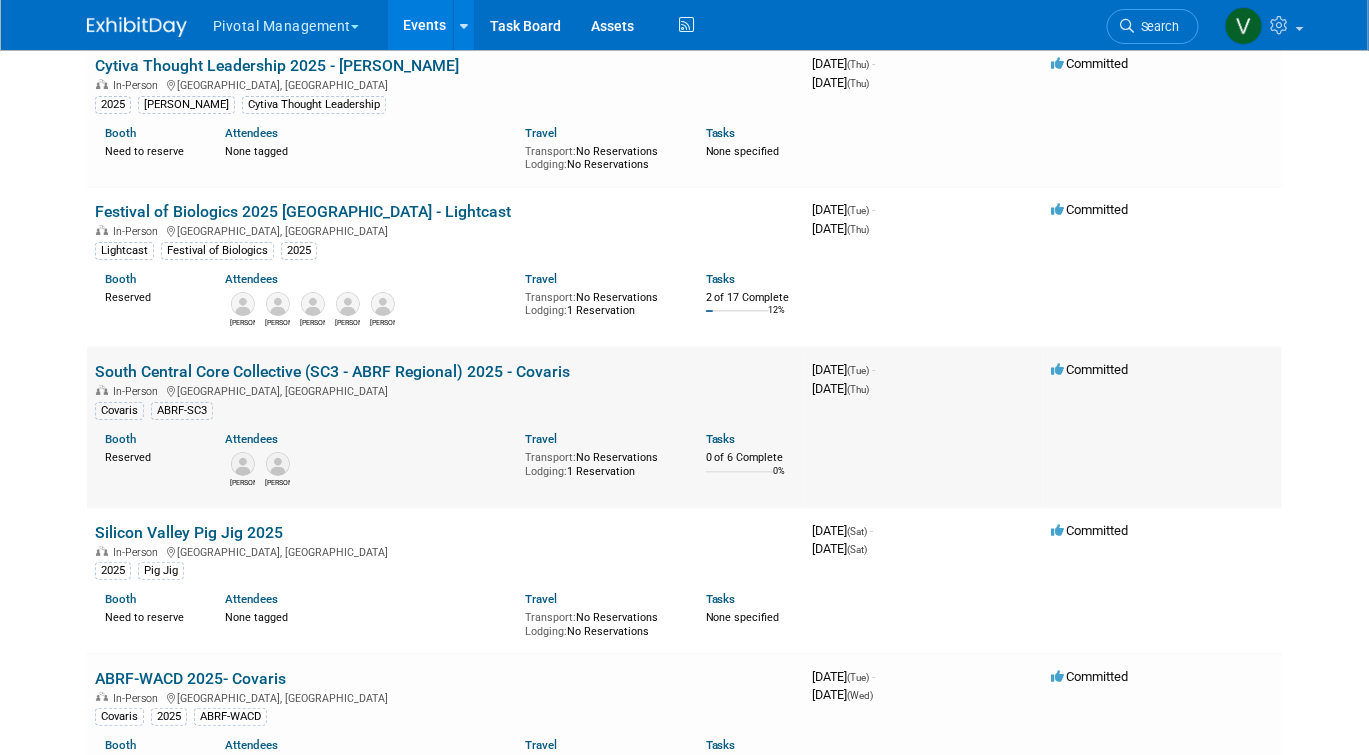click on "South Central Core Collective (SC3 - ABRF Regional) 2025 - Covaris" at bounding box center (332, 371) 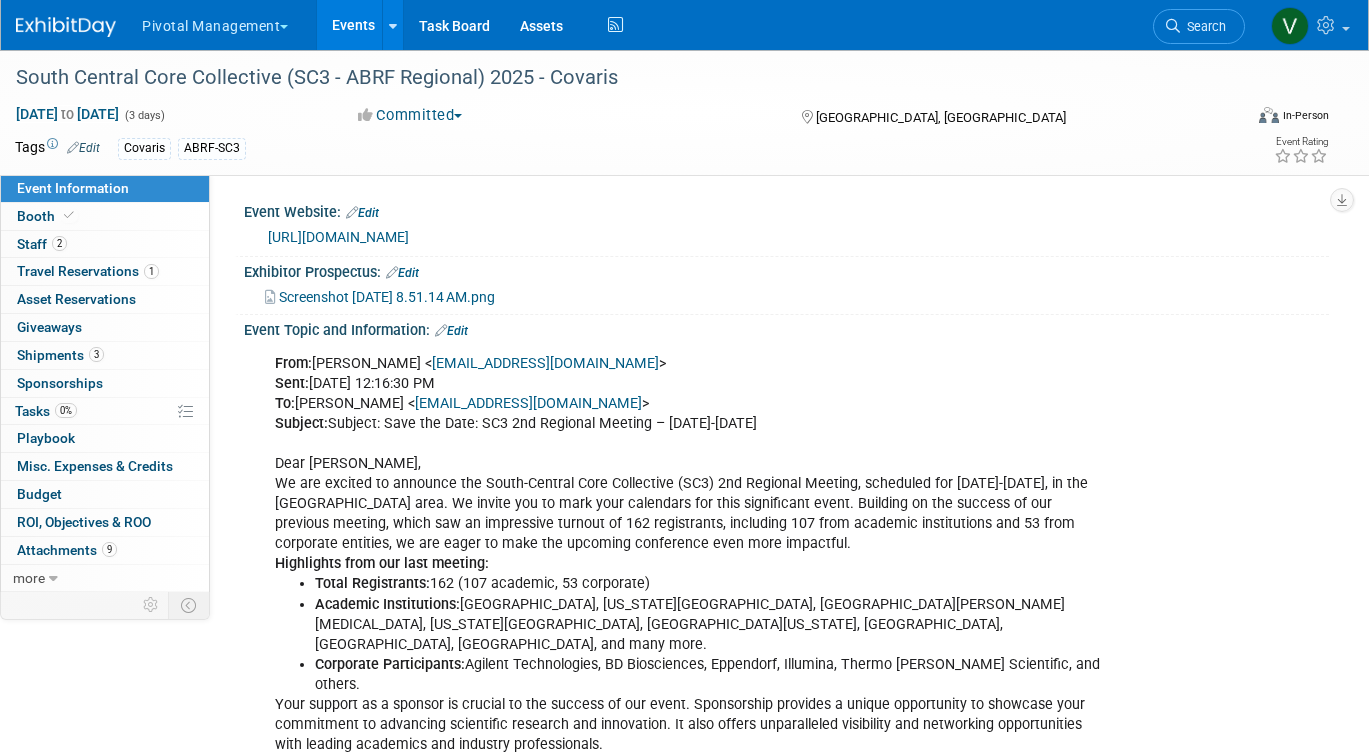 scroll, scrollTop: 0, scrollLeft: 0, axis: both 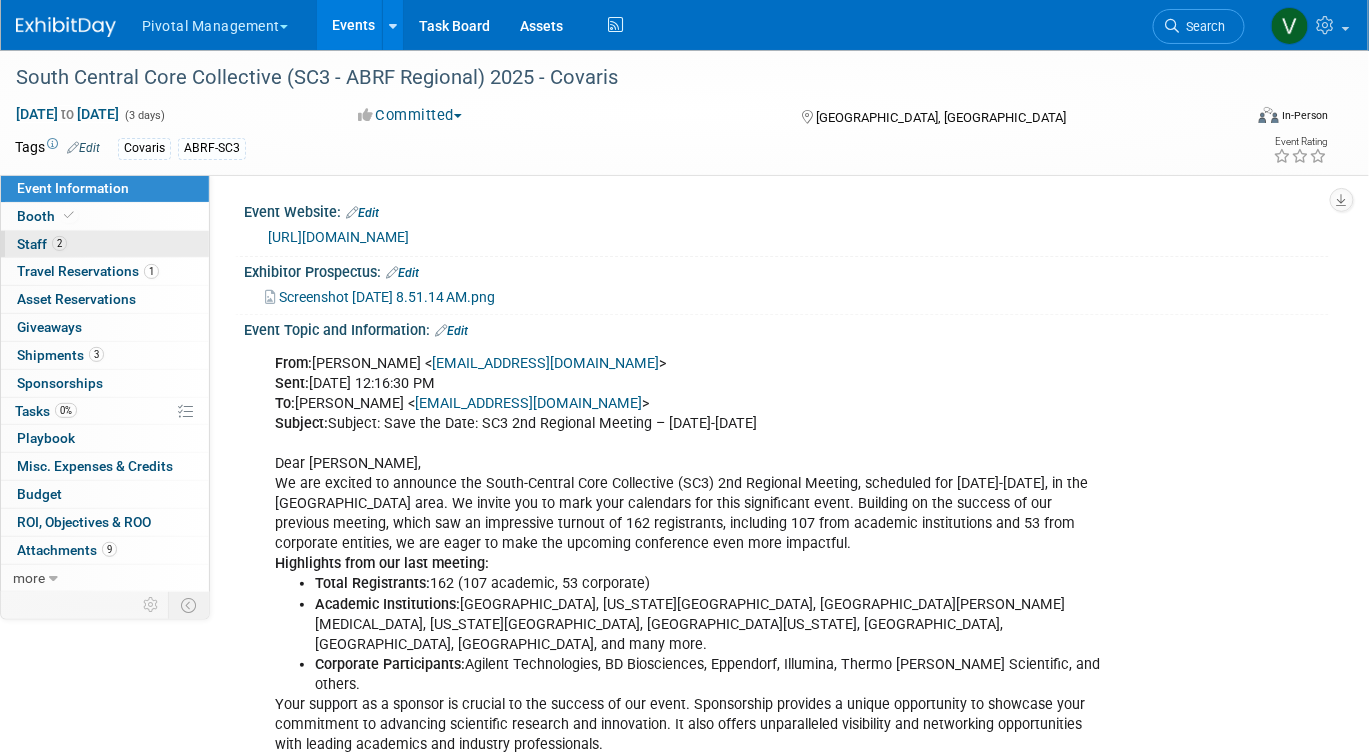 click on "2
Staff 2" at bounding box center (105, 244) 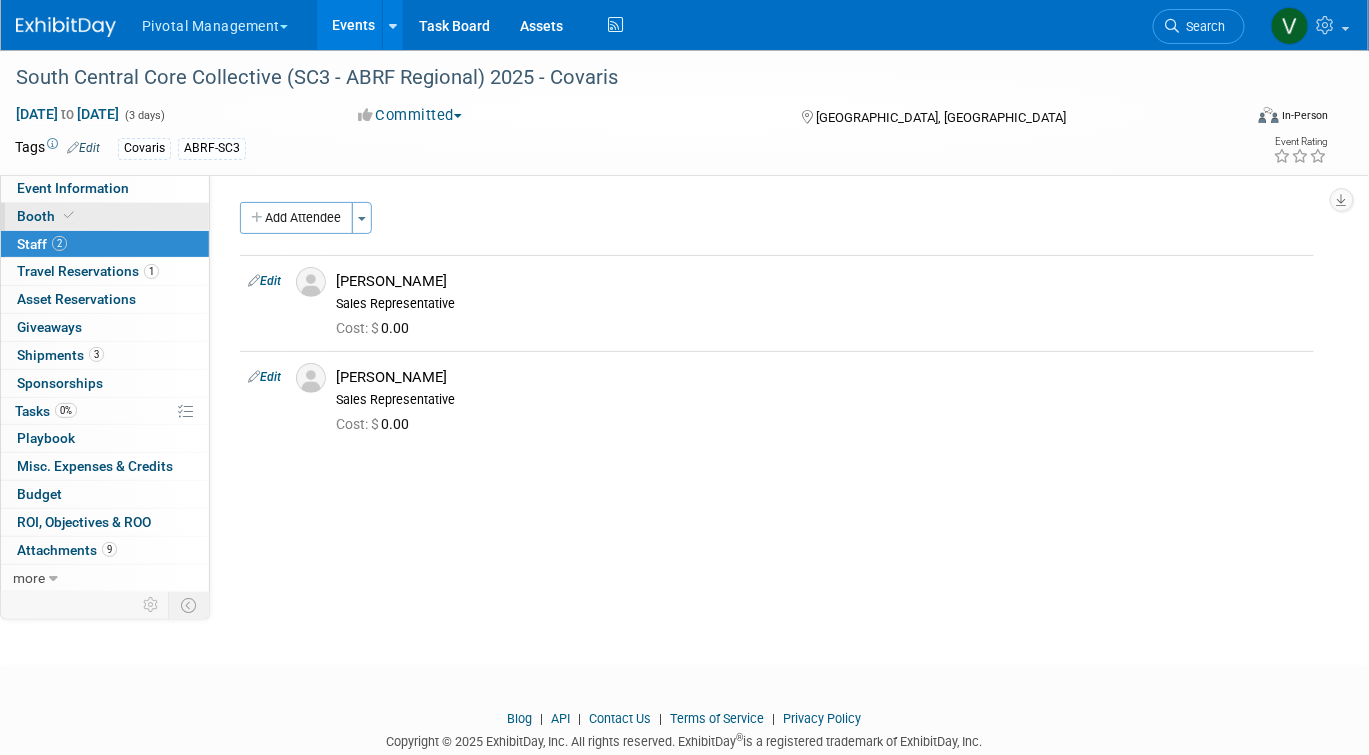 click on "Booth" at bounding box center [105, 216] 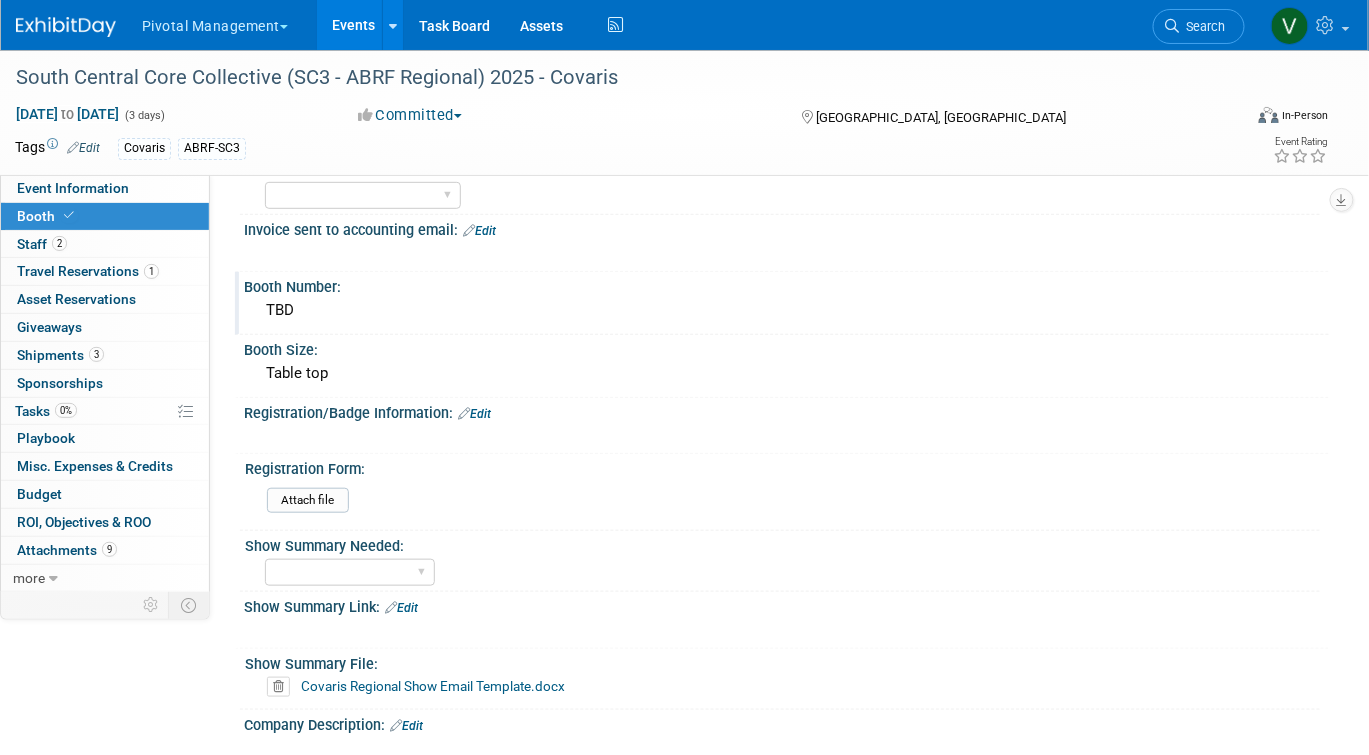 scroll, scrollTop: 304, scrollLeft: 0, axis: vertical 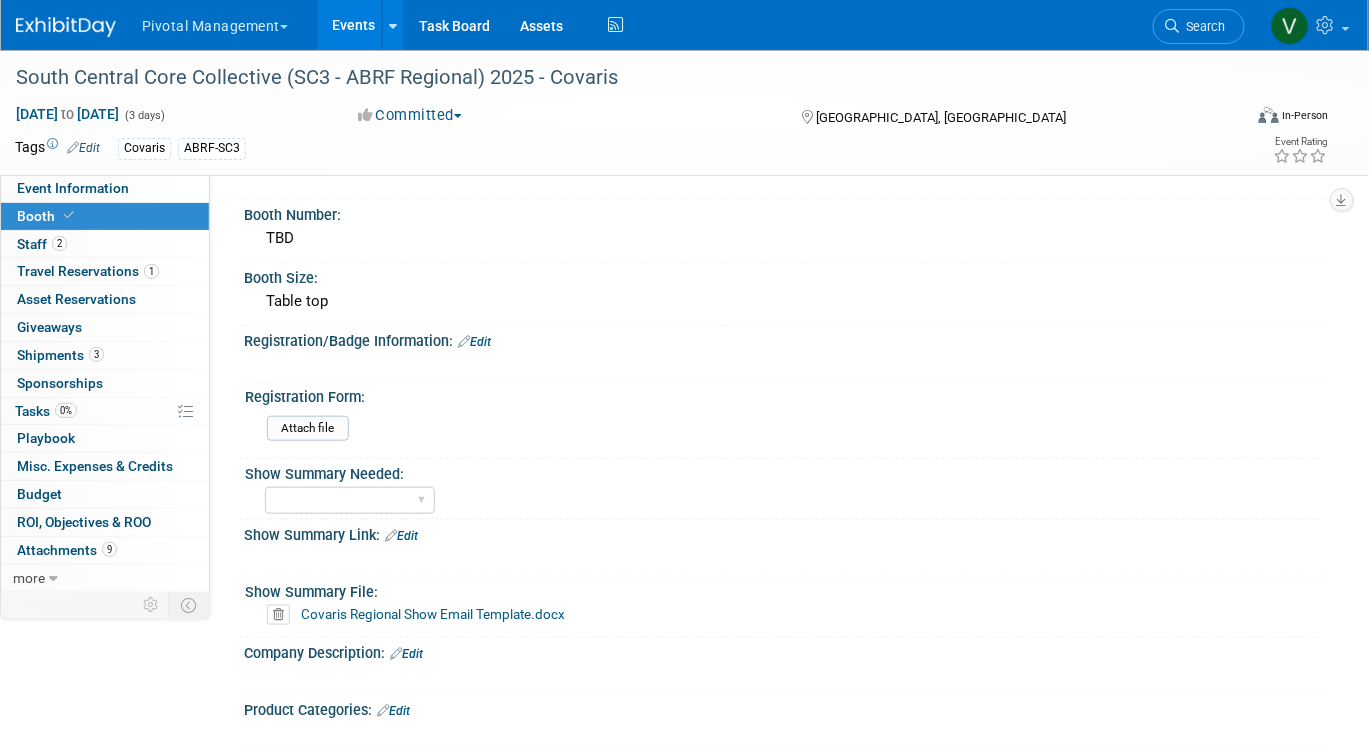 click on "Edit" at bounding box center [474, 342] 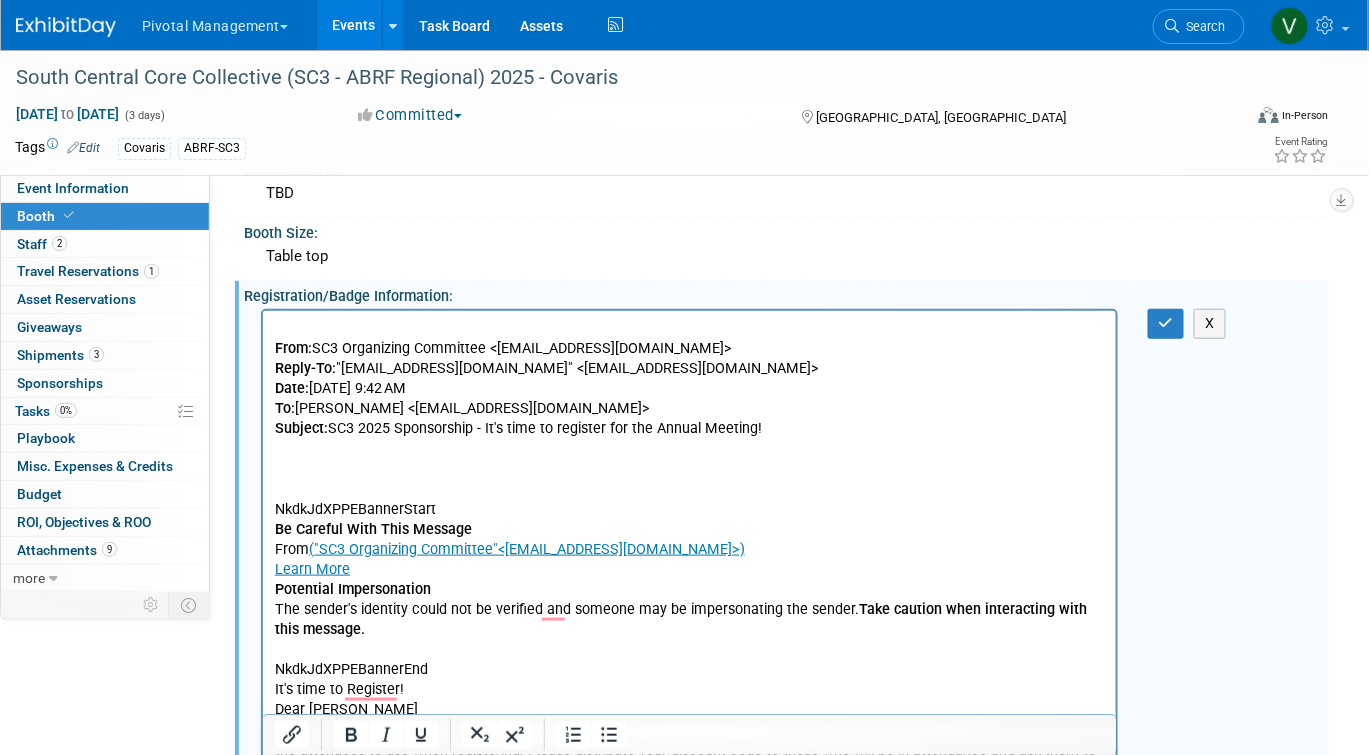 scroll, scrollTop: 350, scrollLeft: 0, axis: vertical 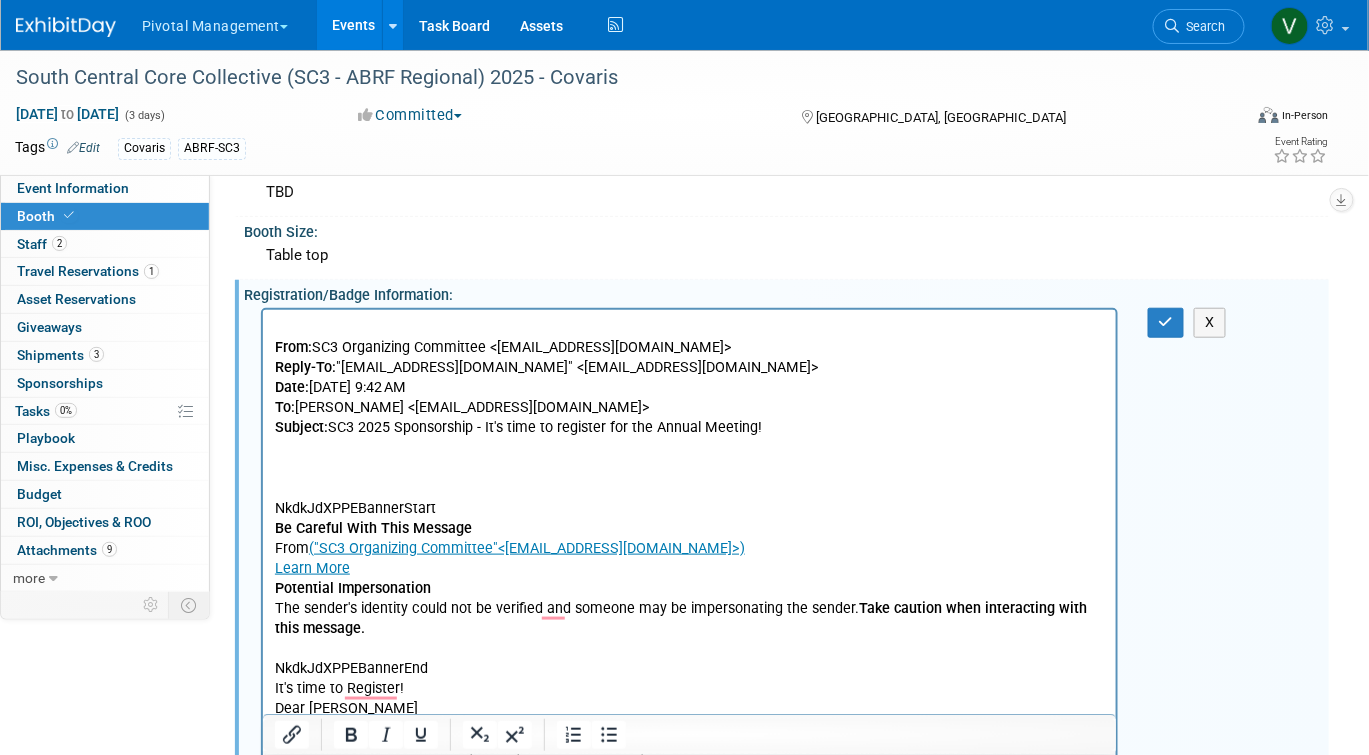 click on "‍ ‍ ‍ ‍ ‍ ‍ ‍ ‍ ‍ ‍ ‍ ‍ ‍ ‍ ‍ ‍ ‍ ‍ ‍ ‍ ‍ ‍ ‍ ‍ ‍ ‍ ‍ ‍ ‍ ‍ ‍ ‍ ‍ ‍ ‍ ‍ ‍ ‍ ‍ ‍ ‍ ‍ ‍ ‍ ‍ ‍ ‍ ‍ ‍ ‍ ‍ ‍ ‍ ‍ ‍ ‍ ‍ ‍ ‍ ‍ ‍ ‍ ‍ ‍ ‍ ‍ ‍ ‍ ‍ ‍ ‍ ‍ ‍ ‍ ‍ ‍ ‍ ‍ ‍ ‍ ‍ ‍ ‍ ‍ ‍ ‍ ‍ ‍ ‍ ‍ ‍ ‍ ‍ ‍ ‍ ‍ ‍ ‍ ‍ ‍ ‍ ‍ ‍ ‍ ‍ ‍ ‍ ‍ ‍ ‍ ‍ ‍ ‍ ‍ ‍ ‍ ‍ ‍ ‍ ‍ ‍ ‍ ‍ ‍ ‍ ‍ ‍ ‍ ‍ ‍ ‍ ‍ ‍ ‍ ‍ ‍ ‍ ‍ ‍ ‍ ‍ ‍ ‍ ‍ ‍ ‍ ‍ ‍ ‍ ‍ ‍ ‍ ‍ ‍ ‍ ‍ ‍ ‍ ‍ ‍ ‍ ‍ ‍ ‍ ‍ ‍ ‍ ‍ ‍ ‍ ‍ ‍ ‍ ‍ ‍ ‍ ‍ ‍ ‍ ‍ ‍ ‍ ‍ ‍ ‍ ‍ ‍ ‍ ‍ ‍ ‍ ‍ ‍ ‍ ‍ ‍ ‍ ‍ ‍ ‍ ‍ ‍ ‍ ‍ ‍ ‍ ‍ ‍ ‍ ‍ ‍ ‍ ‍ ‍ ‍ ‍ ‍ ‍ ‍ ‍ ‍ ‍ ‍ ‍ ‍ ‍ ‍ ‍ ‍ ‍ ‍ ‍ ‍ ‍ ‍ ‍ ‍ ‍ ‍" at bounding box center (689, 479) 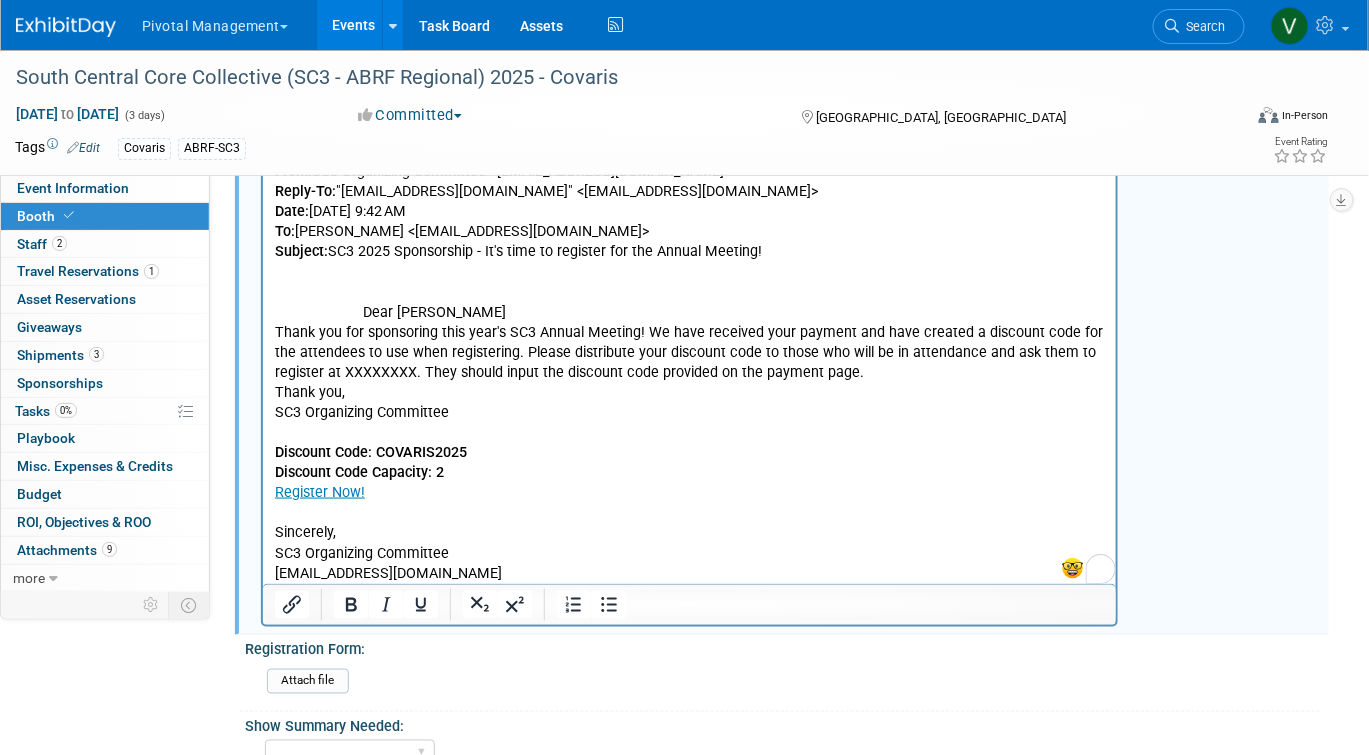 scroll, scrollTop: 569, scrollLeft: 0, axis: vertical 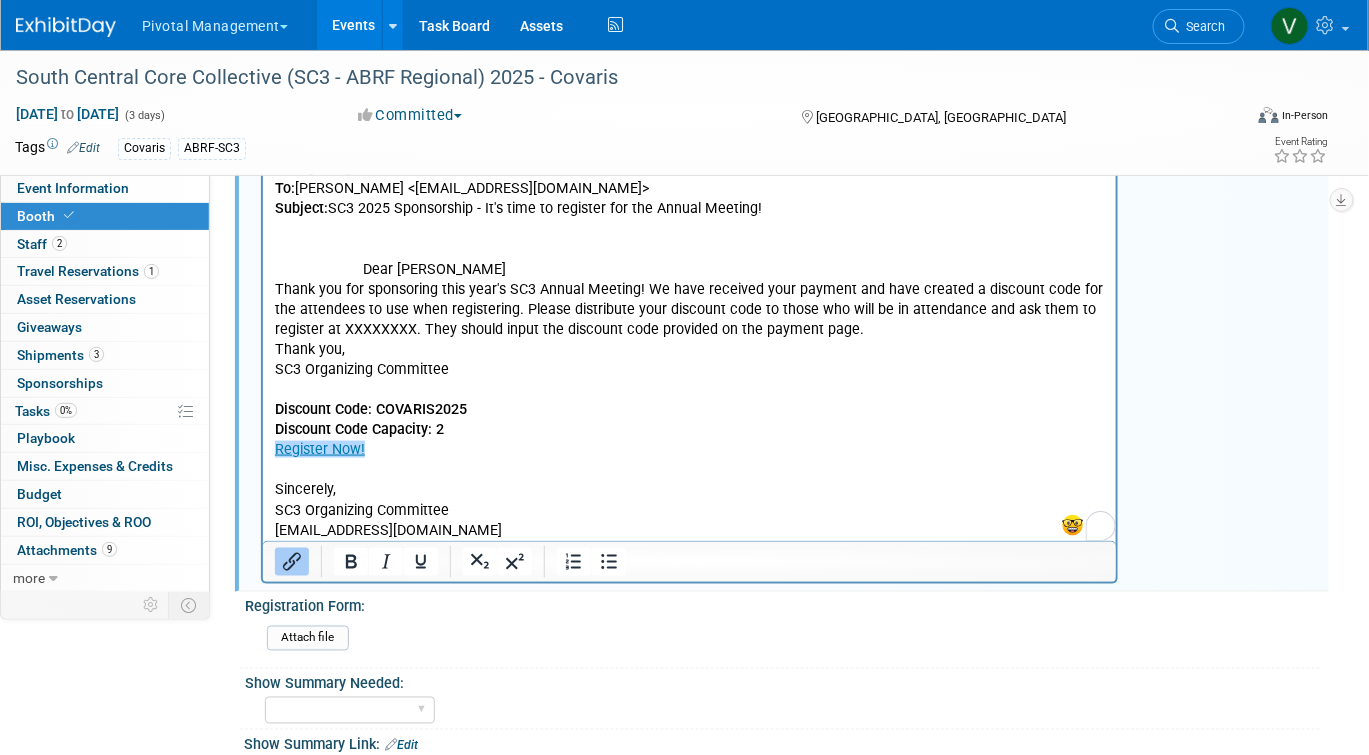 click on "Register Now!" at bounding box center [319, 449] 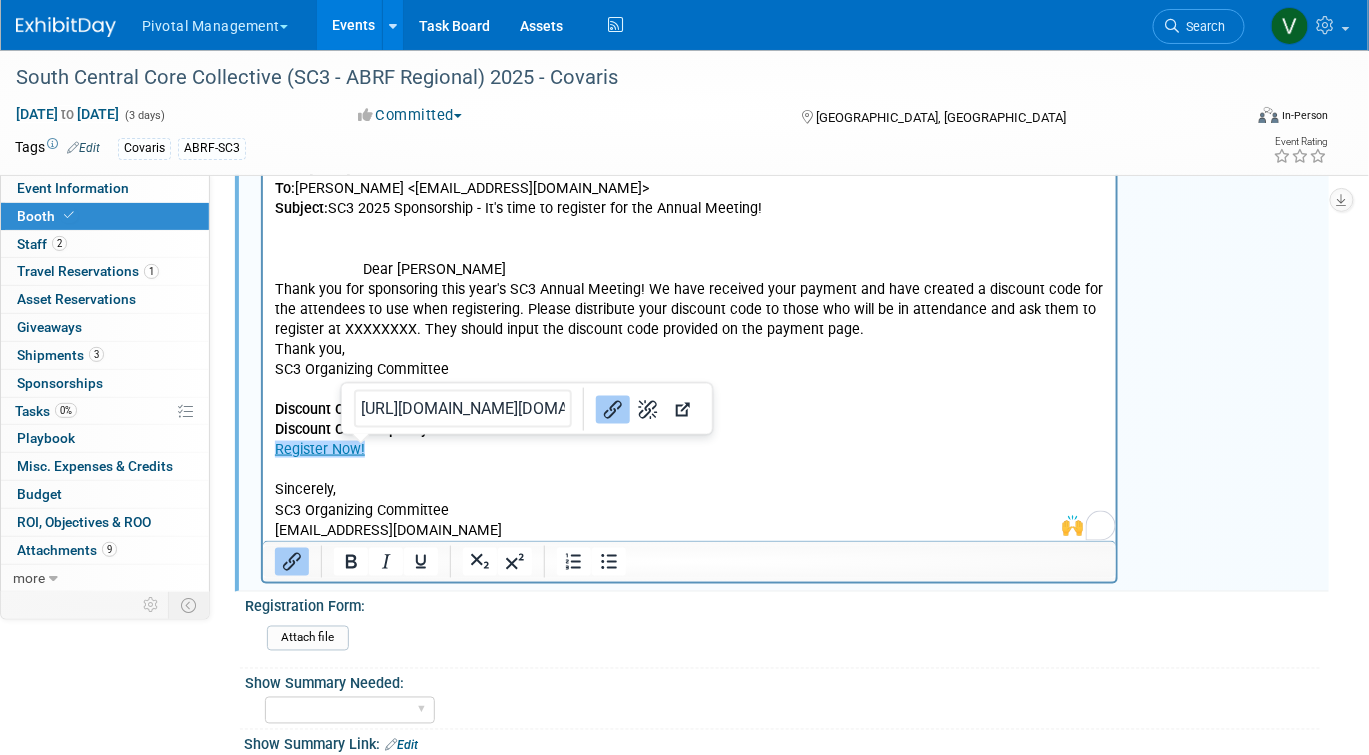 click on "Sincerely," at bounding box center [689, 490] 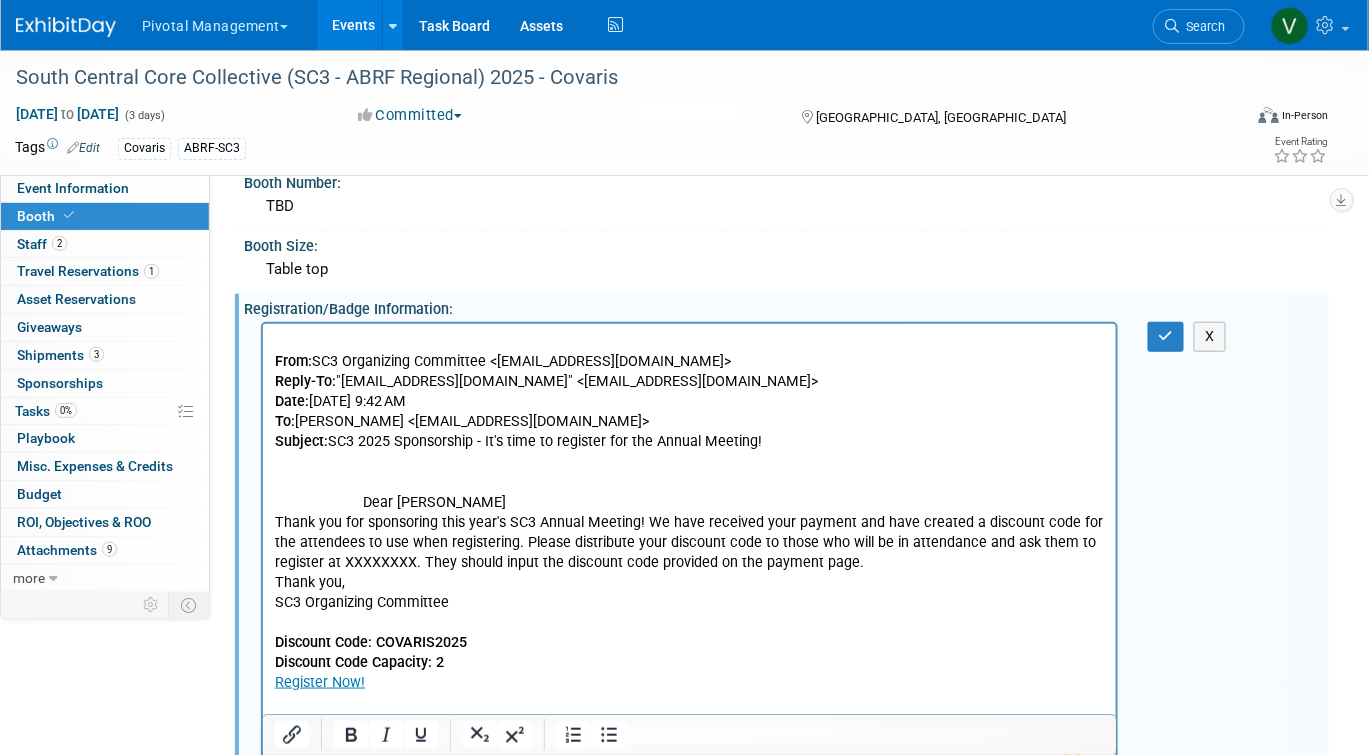 scroll, scrollTop: 325, scrollLeft: 0, axis: vertical 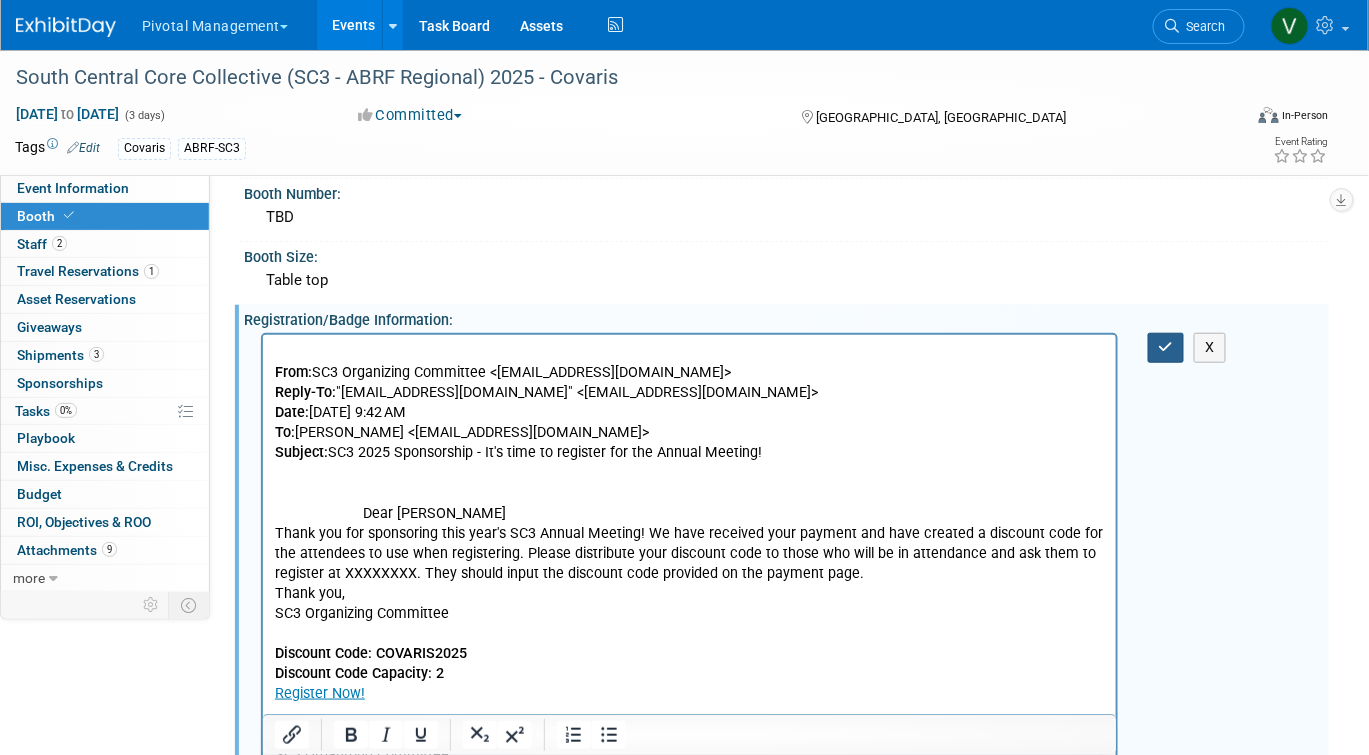 click at bounding box center [1166, 347] 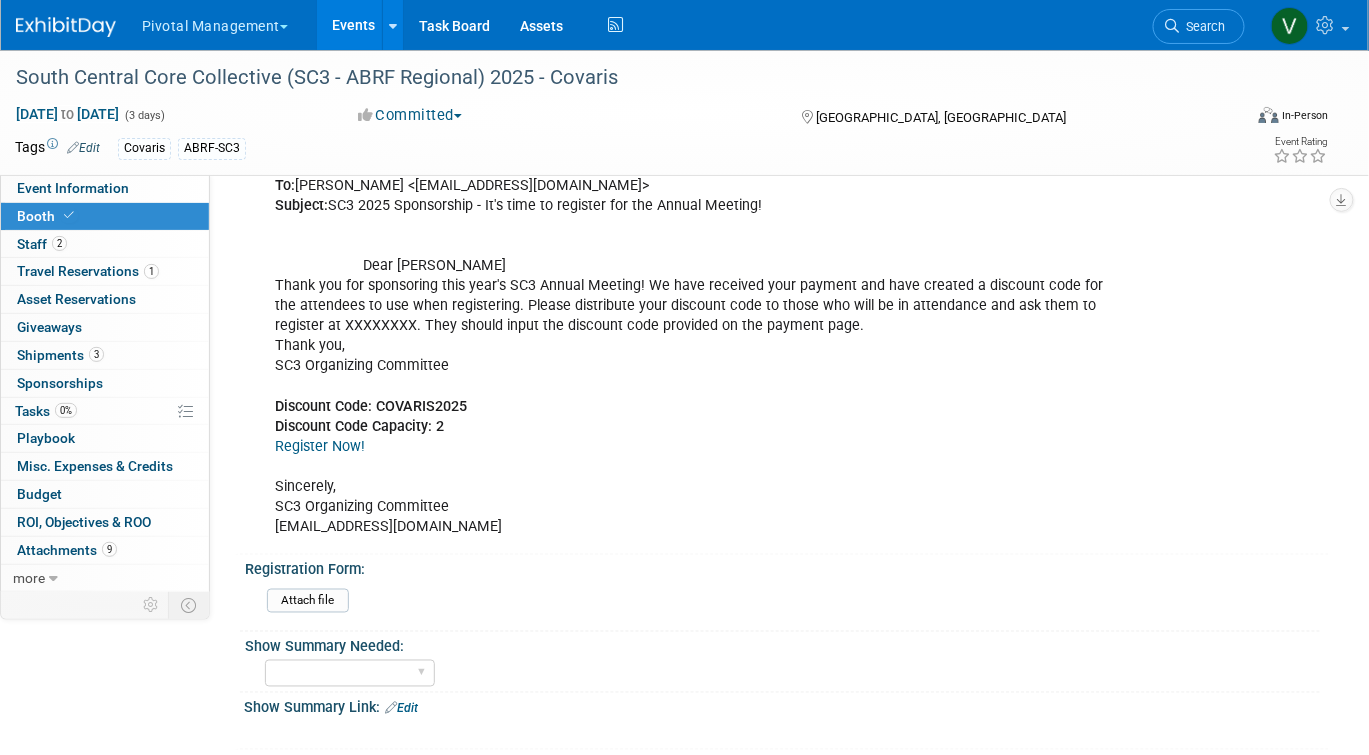 scroll, scrollTop: 585, scrollLeft: 0, axis: vertical 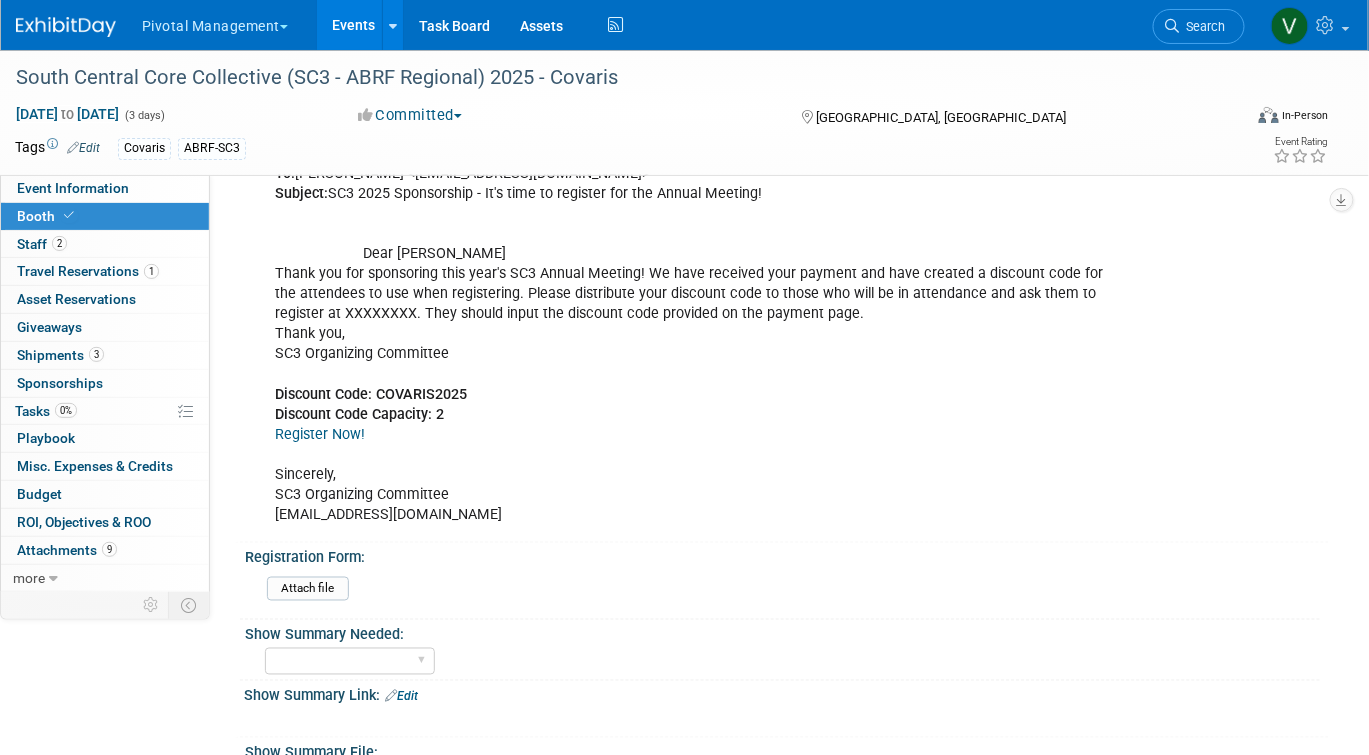 click on "Register Now!" at bounding box center (320, 434) 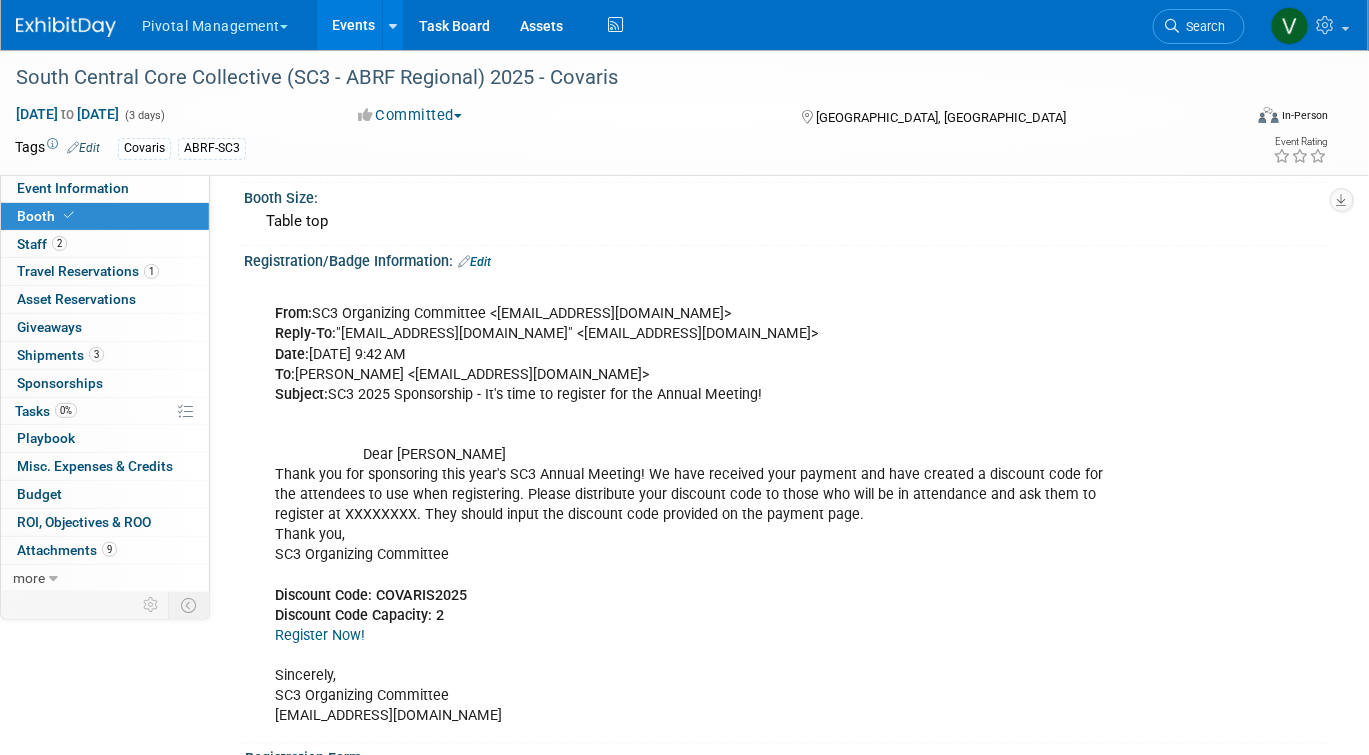 scroll, scrollTop: 460, scrollLeft: 0, axis: vertical 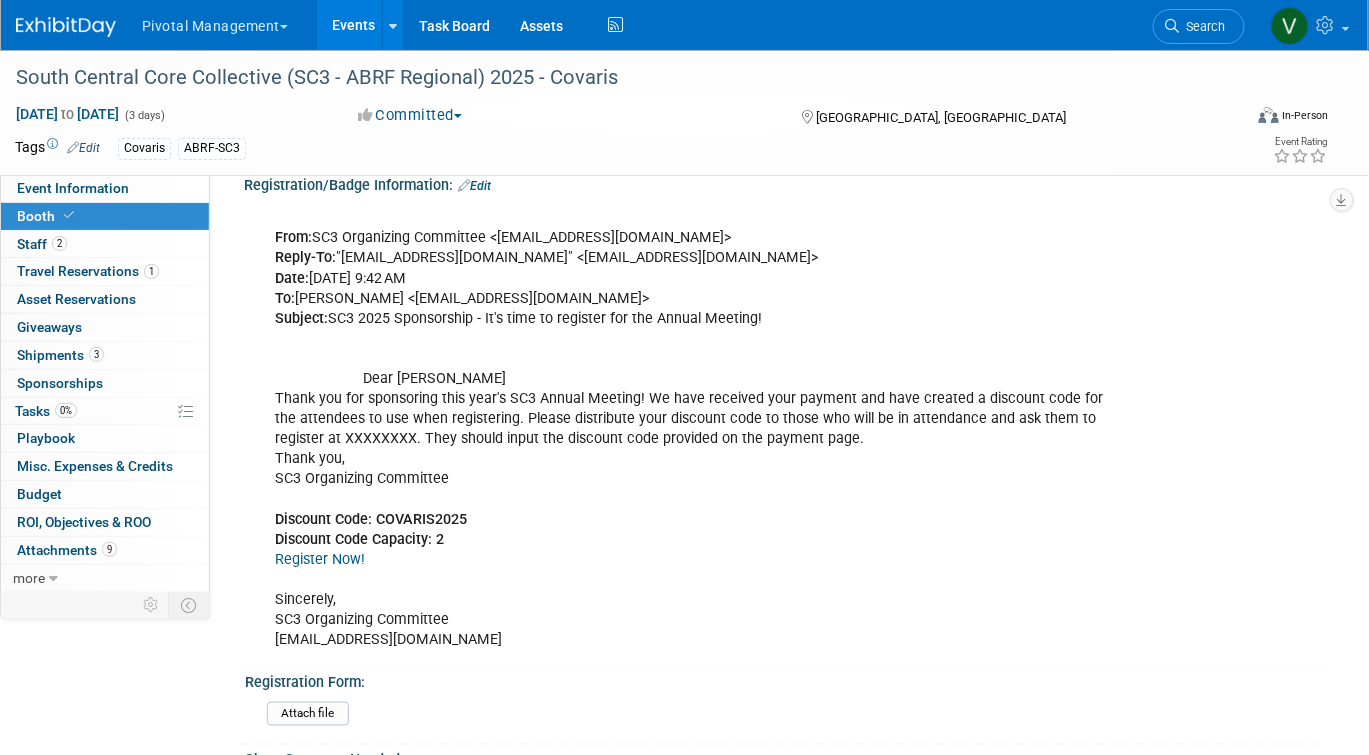 click on "Edit" at bounding box center [474, 186] 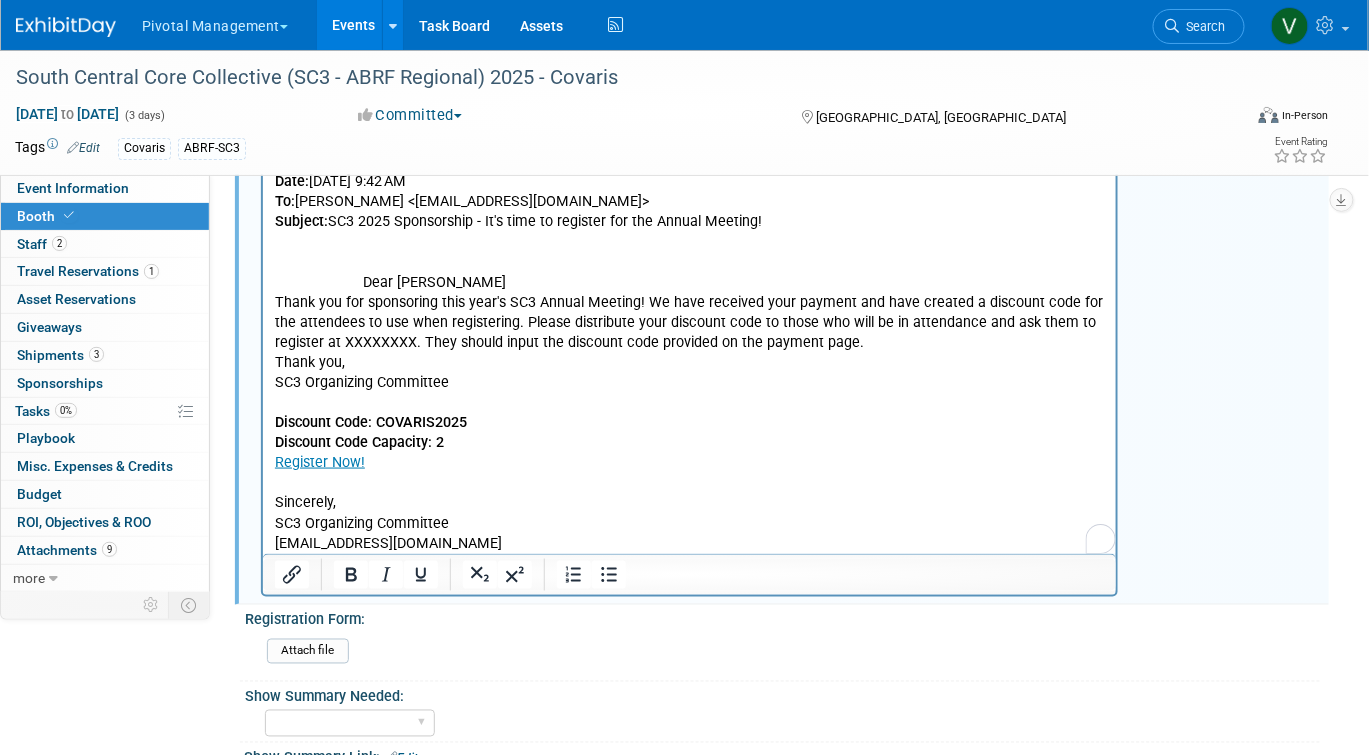 scroll, scrollTop: 561, scrollLeft: 0, axis: vertical 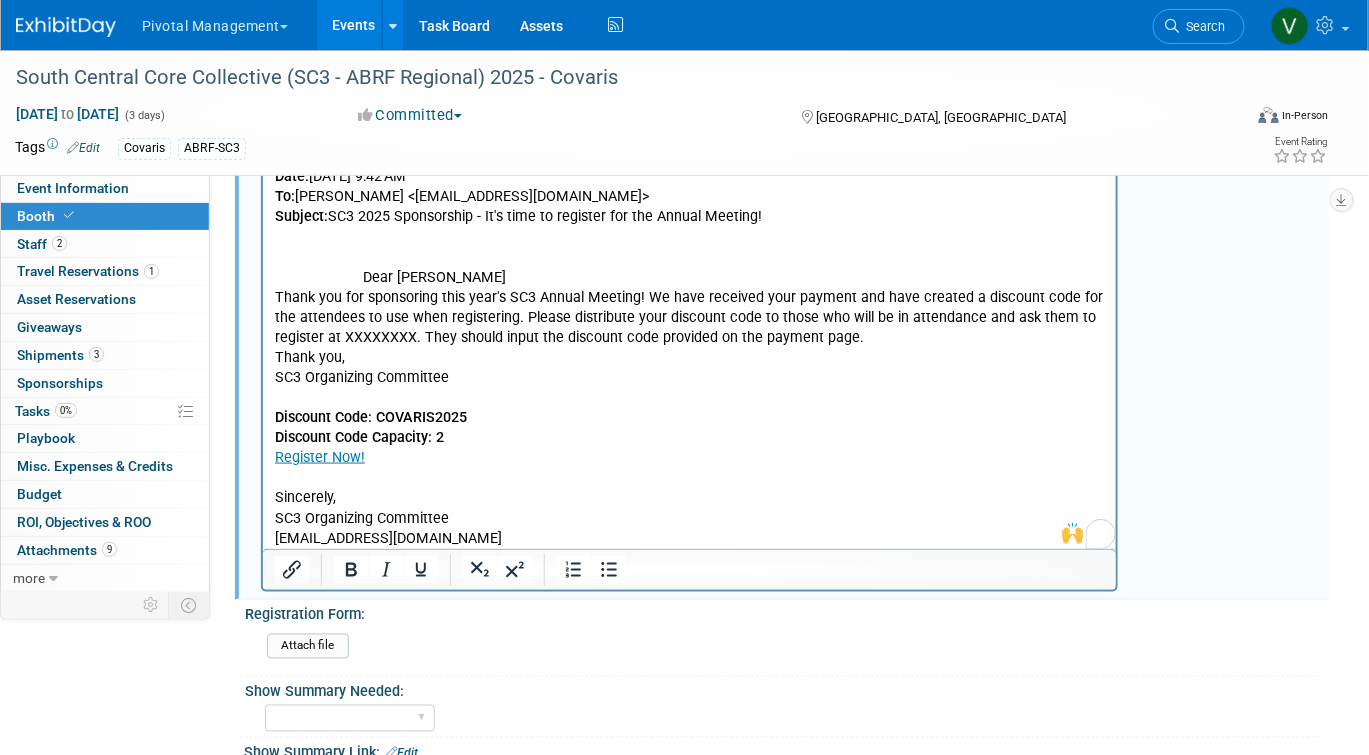 click on "From:  SC3 Organizing Committee <info@abrf.org> Reply-To:  "info@abrf.org" <info@abrf.org> Date:  Monday, July 7, 2025 at 9:42 AM To:  Valerie Weld <vweld@pivotalmgt.com> Subject:  SC3 2025 Sponsorship - It's time to register for the Annual Meeting!   Thank you for sponsoring this year's SC3 Annual Meeting! We have received your payment and have created a discount code for the attendees to use when registering. Please distribute your discount code to those who will be in attendance and ask them to register at XXXXXXXX. They should input the discount code provided on the payment page. Thank you, SC3 Organizing Committee   Discount Code: COVARIS2025 Discount Code Capacity: 2 Register Now!   Sincerely, SC3 Organizing Committee oc@sc3.abrf.org" at bounding box center (689, 328) 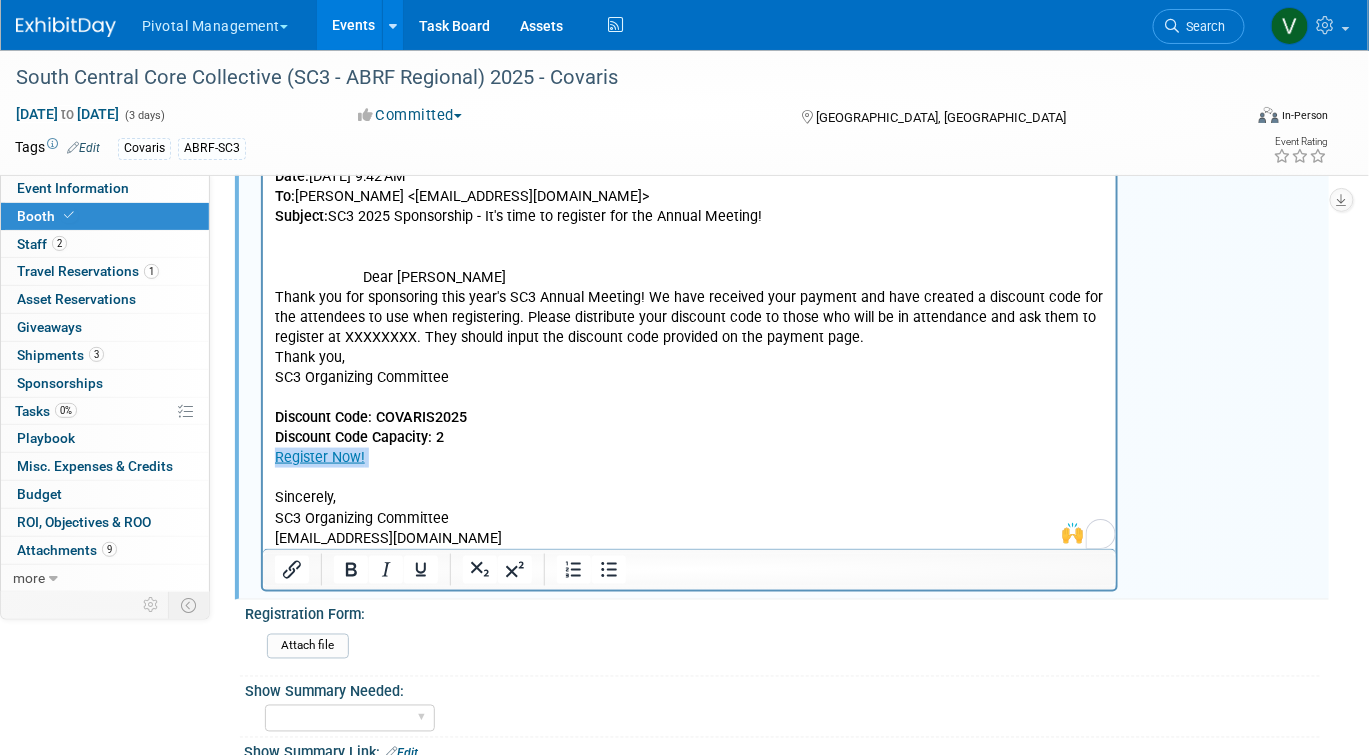type 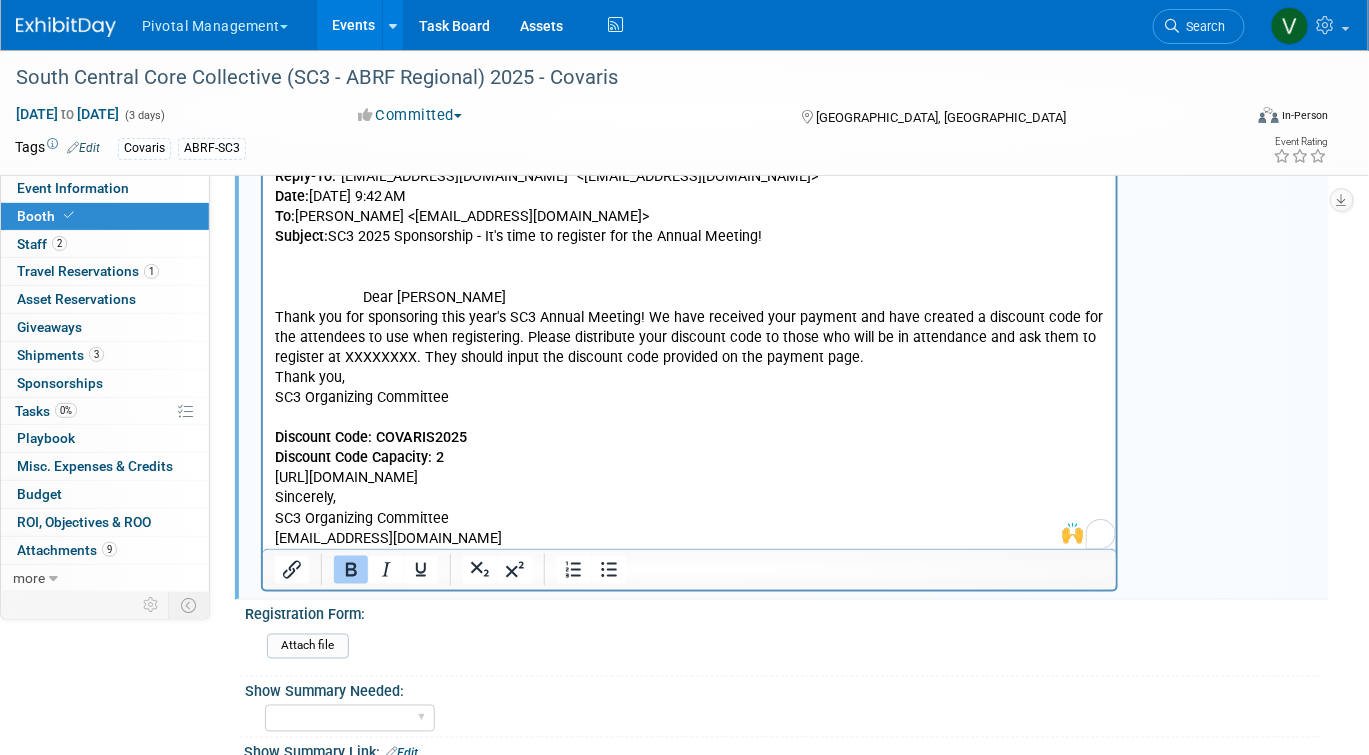 click on "From:  SC3 Organizing Committee <info@abrf.org> Reply-To:  "info@abrf.org" <info@abrf.org> Date:  Monday, July 7, 2025 at 9:42 AM To:  Valerie Weld <vweld@pivotalmgt.com> Subject:  SC3 2025 Sponsorship - It's time to register for the Annual Meeting!   Thank you for sponsoring this year's SC3 Annual Meeting! We have received your payment and have created a discount code for the attendees to use when registering. Please distribute your discount code to those who will be in attendance and ask them to register at XXXXXXXX. They should input the discount code provided on the payment page. Thank you, SC3 Organizing Committee   Discount Code: COVARIS2025 Discount Code Capacity: 2 https://web.cvent.com/event/60cc6d9e-10b7-40cb-8413-9a8dd4477812/regProcessStep1  Sincerely, SC3 Organizing Committee oc@sc3.abrf.org" at bounding box center (689, 338) 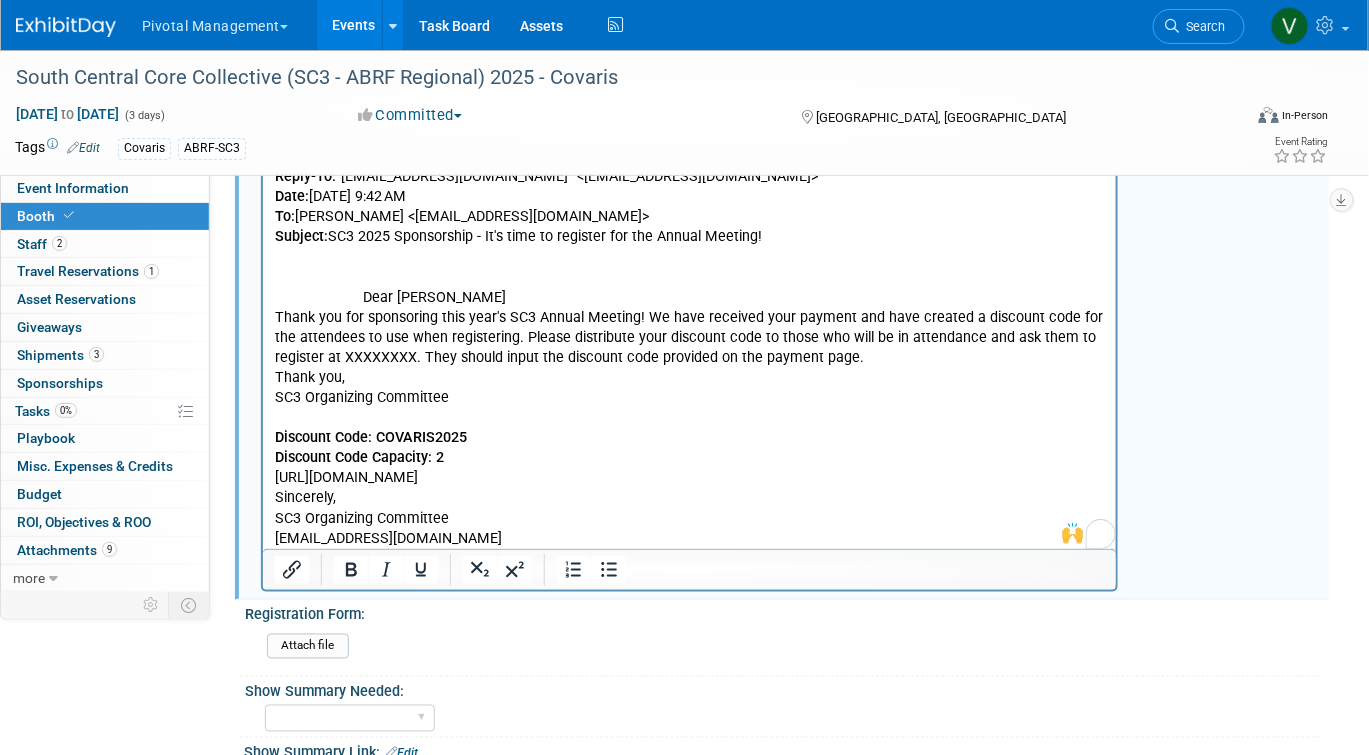 click on "From:  SC3 Organizing Committee <info@abrf.org> Reply-To:  "info@abrf.org" <info@abrf.org> Date:  Monday, July 7, 2025 at 9:42 AM To:  Valerie Weld <vweld@pivotalmgt.com> Subject:  SC3 2025 Sponsorship - It's time to register for the Annual Meeting!   Thank you for sponsoring this year's SC3 Annual Meeting! We have received your payment and have created a discount code for the attendees to use when registering. Please distribute your discount code to those who will be in attendance and ask them to register at XXXXXXXX. They should input the discount code provided on the payment page. Thank you, SC3 Organizing Committee   Discount Code: COVARIS2025 Discount Code Capacity: 2 https://web.cvent.com/event/60cc6d9e-10b7-40cb-8413-9a8dd4477812/regProcessStep1  Sincerely, SC3 Organizing Committee oc@sc3.abrf.org" at bounding box center (689, 338) 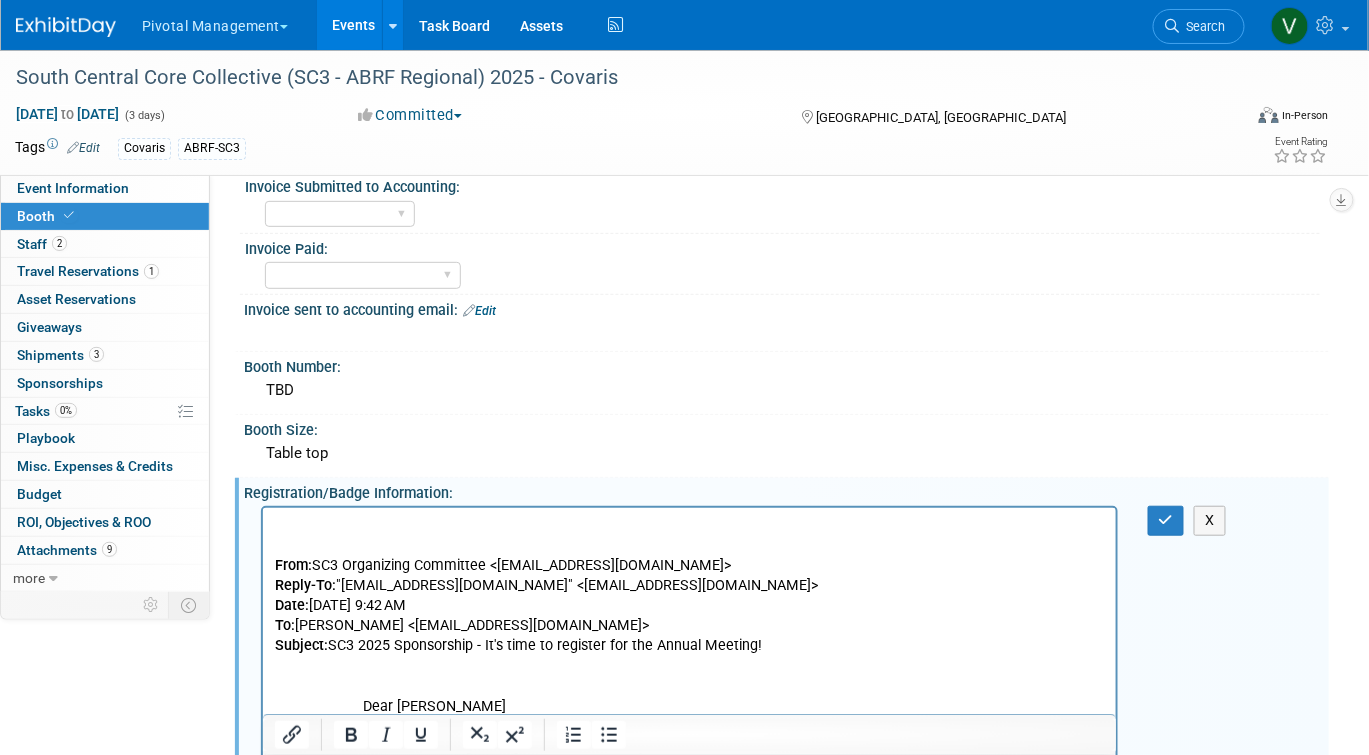 scroll, scrollTop: 115, scrollLeft: 0, axis: vertical 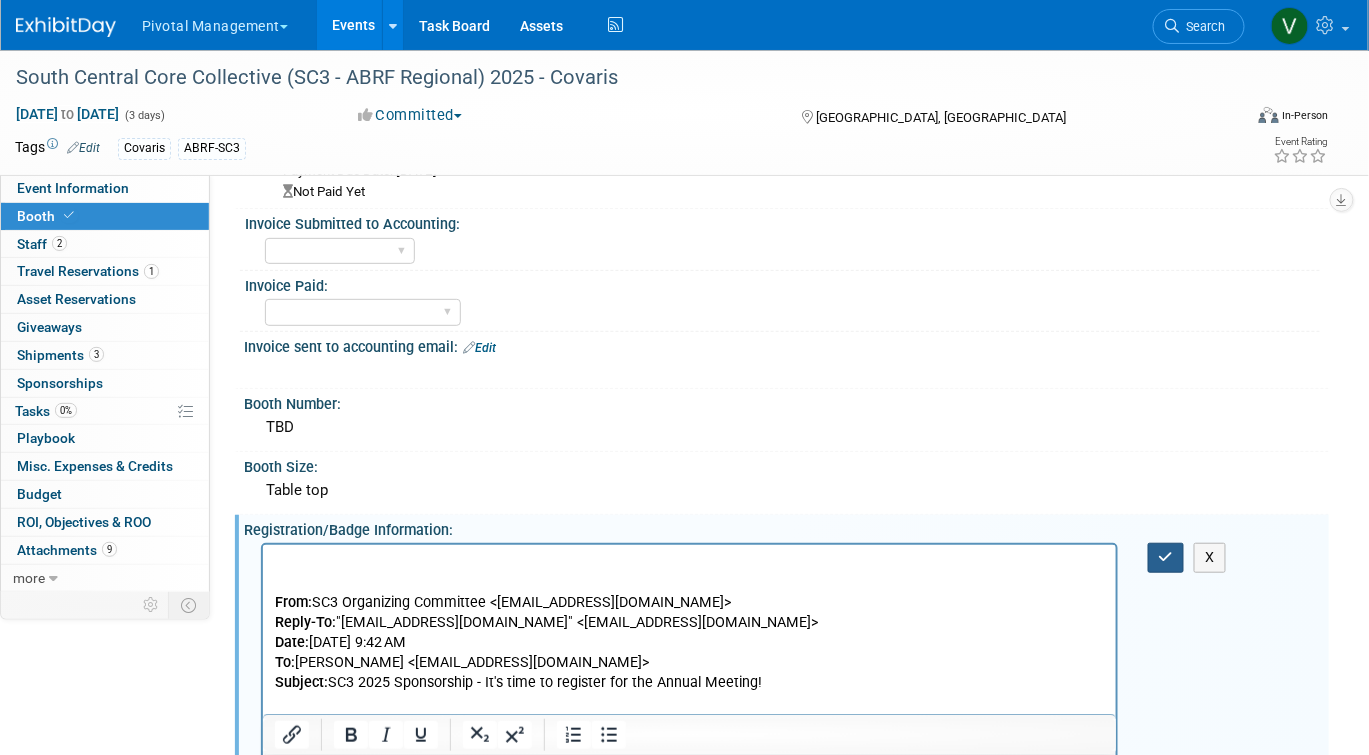 click at bounding box center [1166, 557] 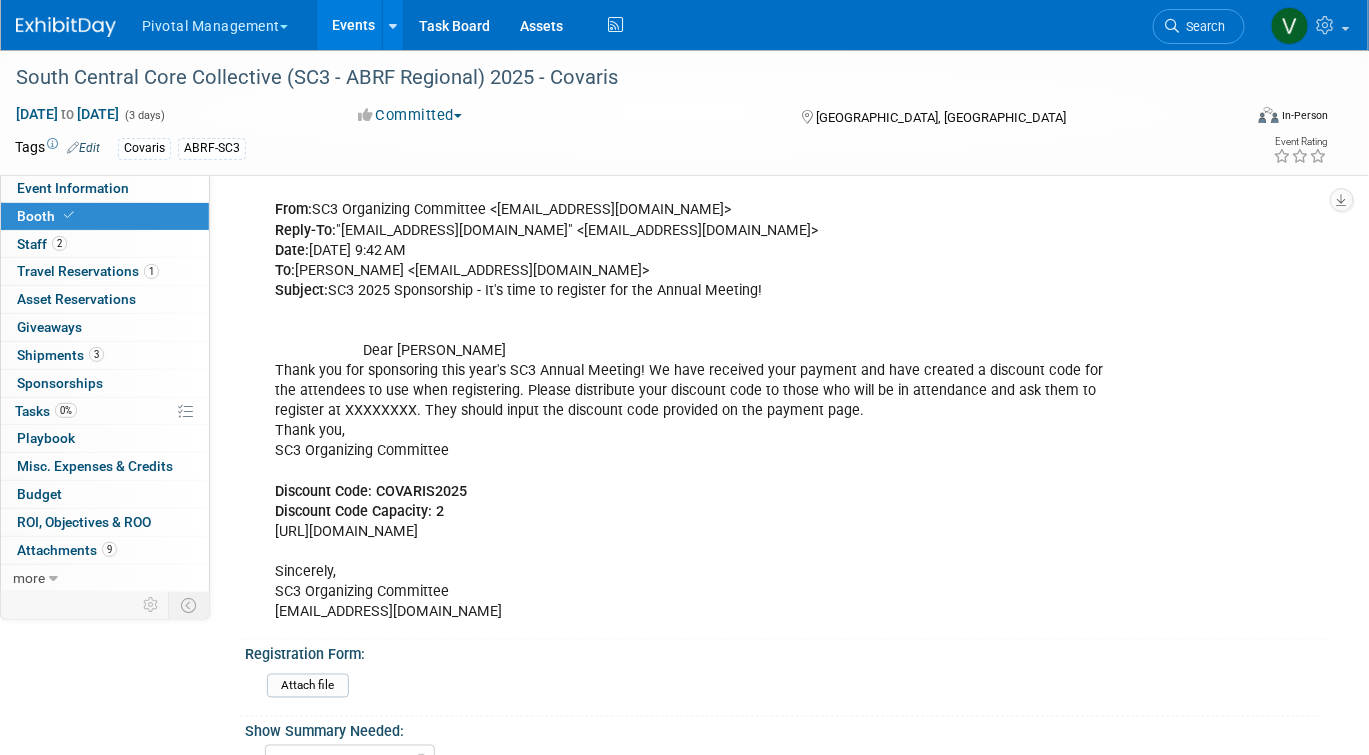 scroll, scrollTop: 510, scrollLeft: 0, axis: vertical 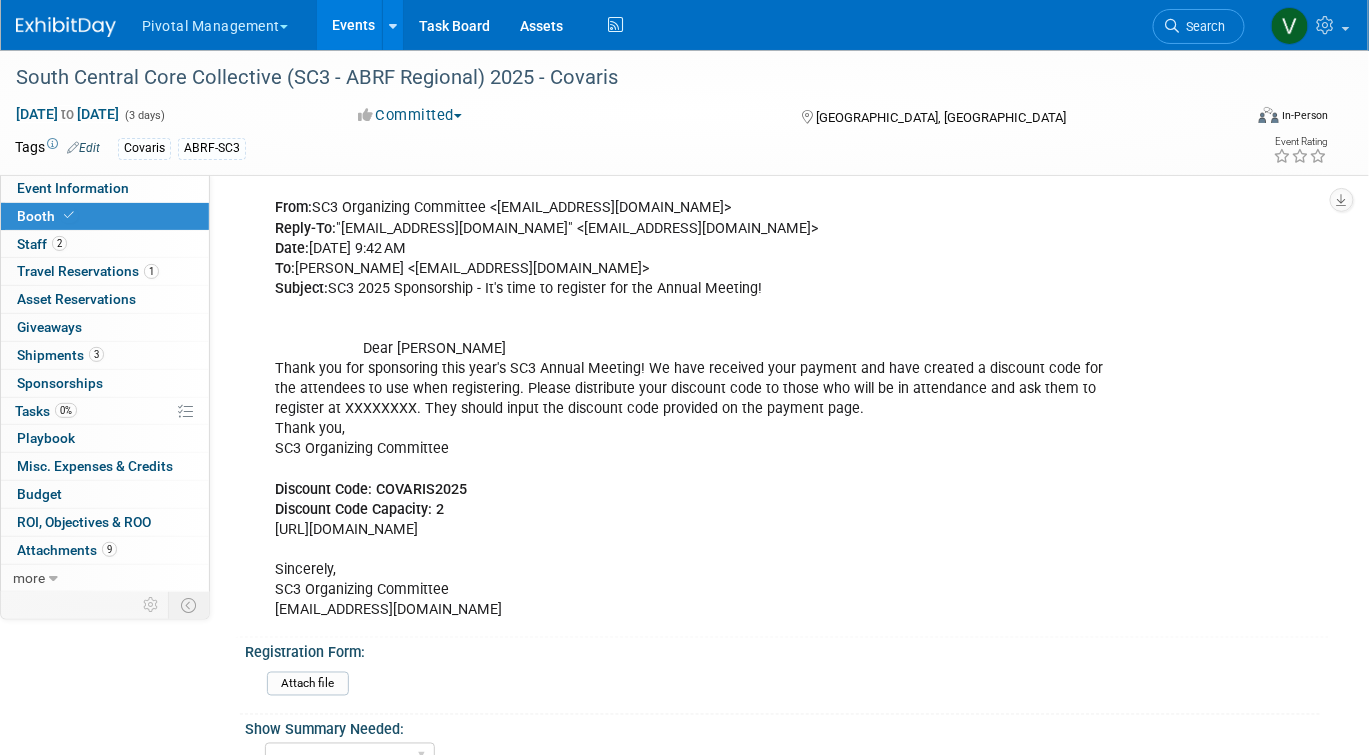 click on "From:  SC3 Organizing Committee <info@abrf.org> Reply-To:  "info@abrf.org" <info@abrf.org> Date:  Monday, July 7, 2025 at 9:42 AM To:  Valerie Weld <vweld@pivotalmgt.com> Subject:  SC3 2025 Sponsorship - It's time to register for the Annual Meeting!   Thank you for sponsoring this year's SC3 Annual Meeting! We have received your payment and have created a discount code for the attendees to use when registering. Please distribute your discount code to those who will be in attendance and ask them to register at XXXXXXXX. They should input the discount code provided on the payment page. Thank you, SC3 Organizing Committee   Discount Code: COVARIS2025 Discount Code Capacity: 2 https://web.cvent.com/event/60cc6d9e-10b7-40cb-8413-9a8dd4477812/regProcessStep1  Sincerely, SC3 Organizing Committee oc@sc3.abrf.org" at bounding box center [689, 389] 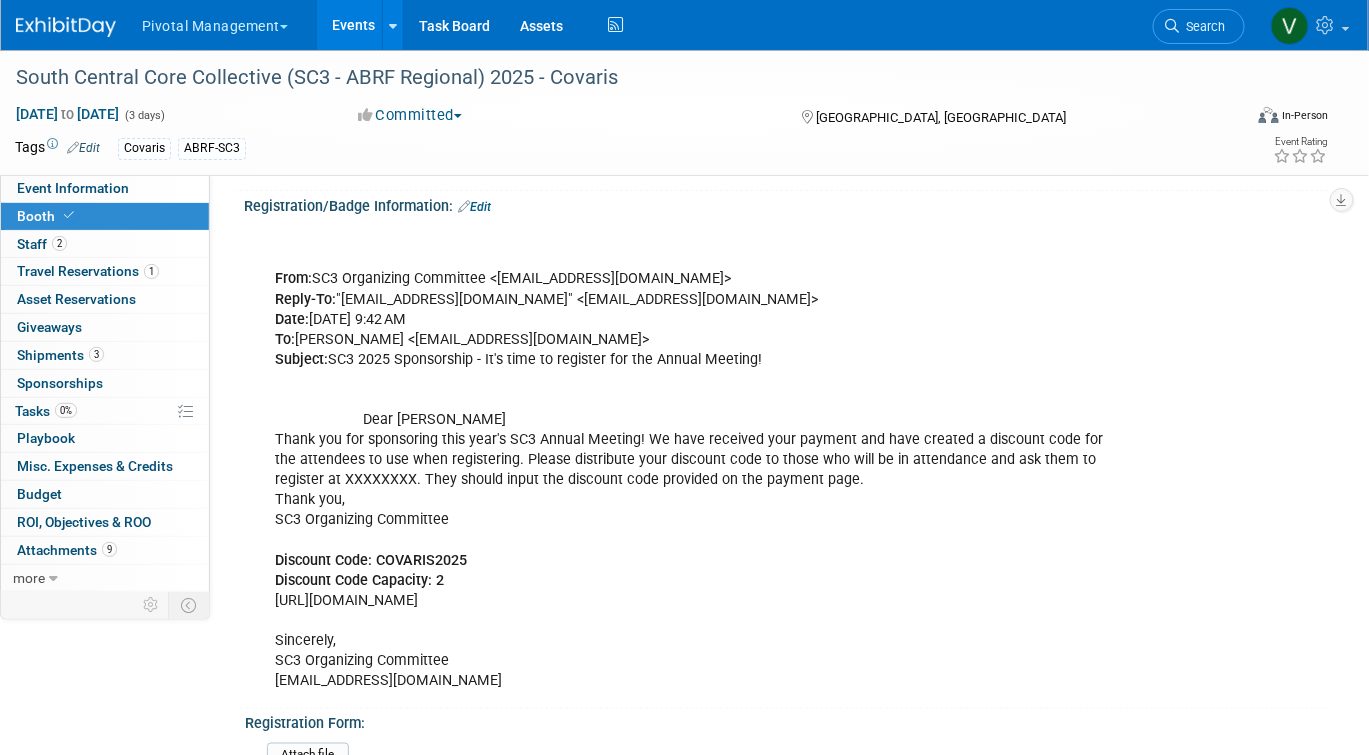 scroll, scrollTop: 438, scrollLeft: 0, axis: vertical 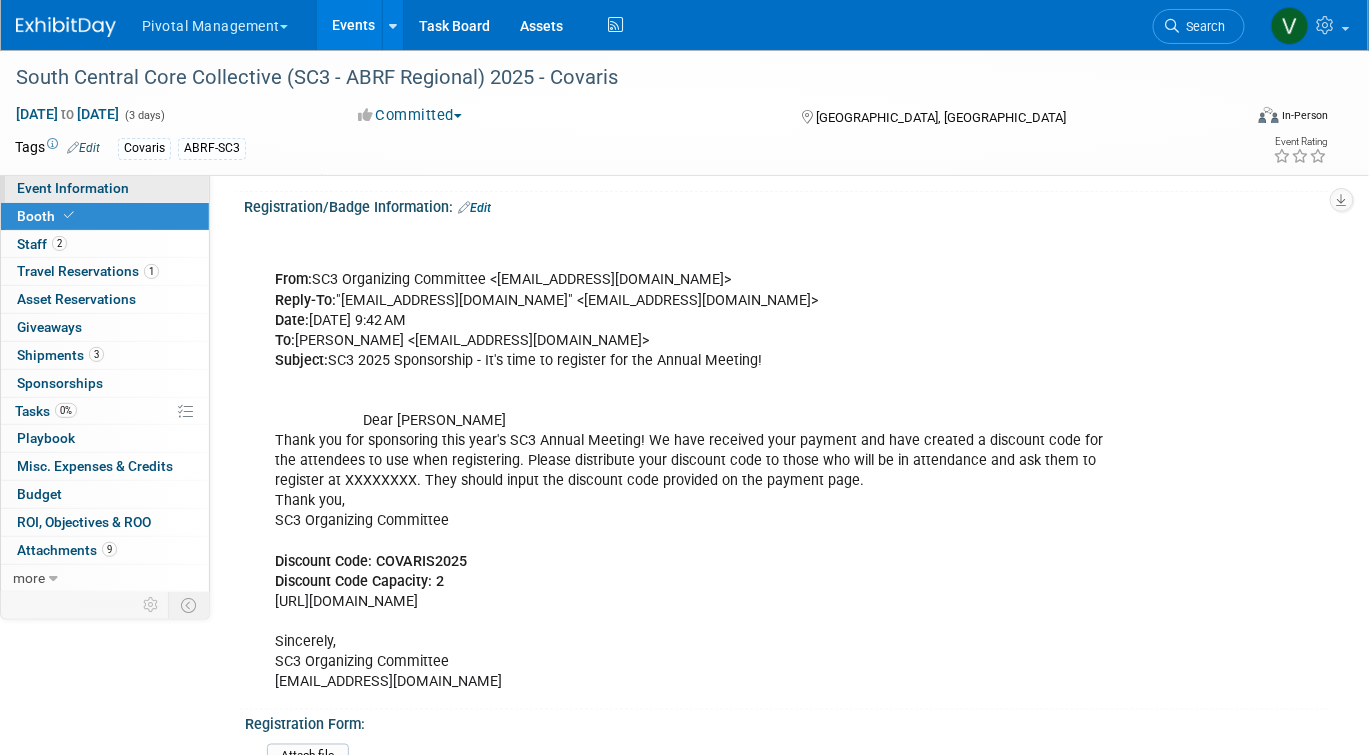 click on "Event Information" at bounding box center (105, 188) 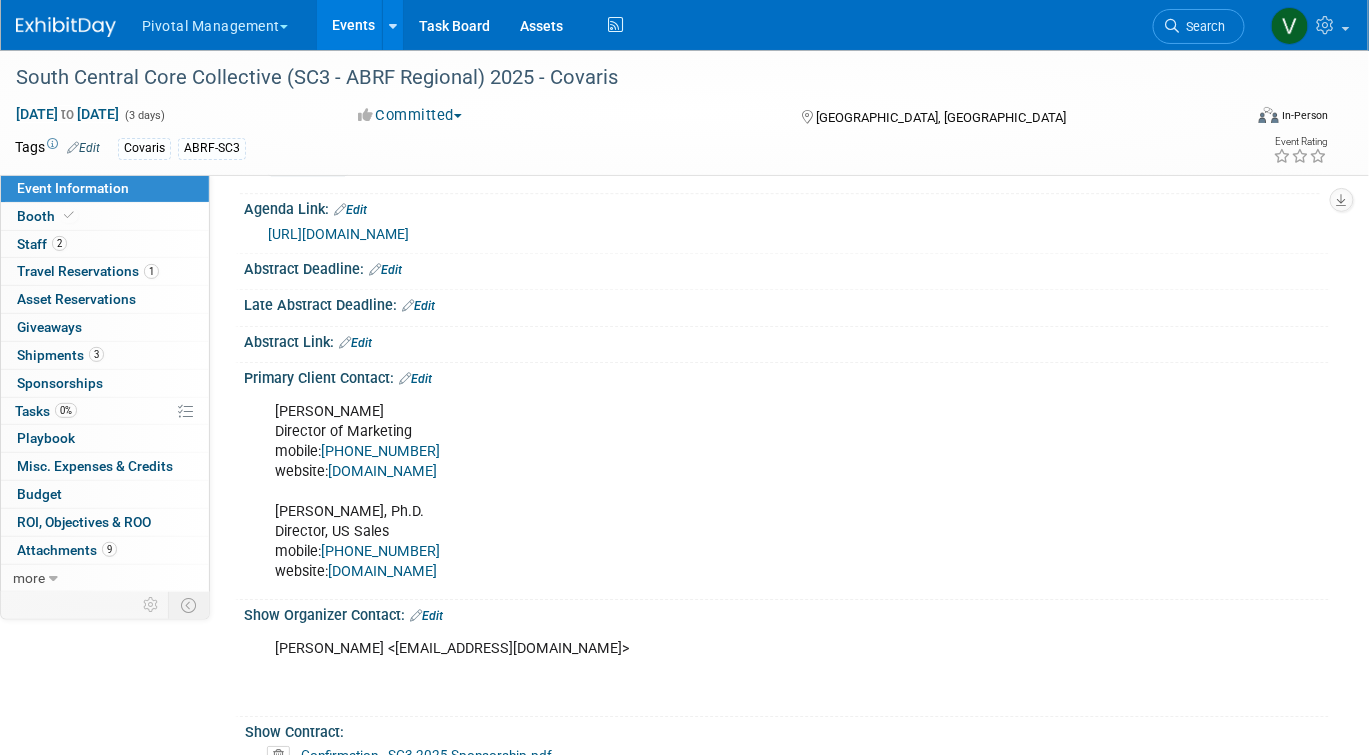 scroll, scrollTop: 1692, scrollLeft: 0, axis: vertical 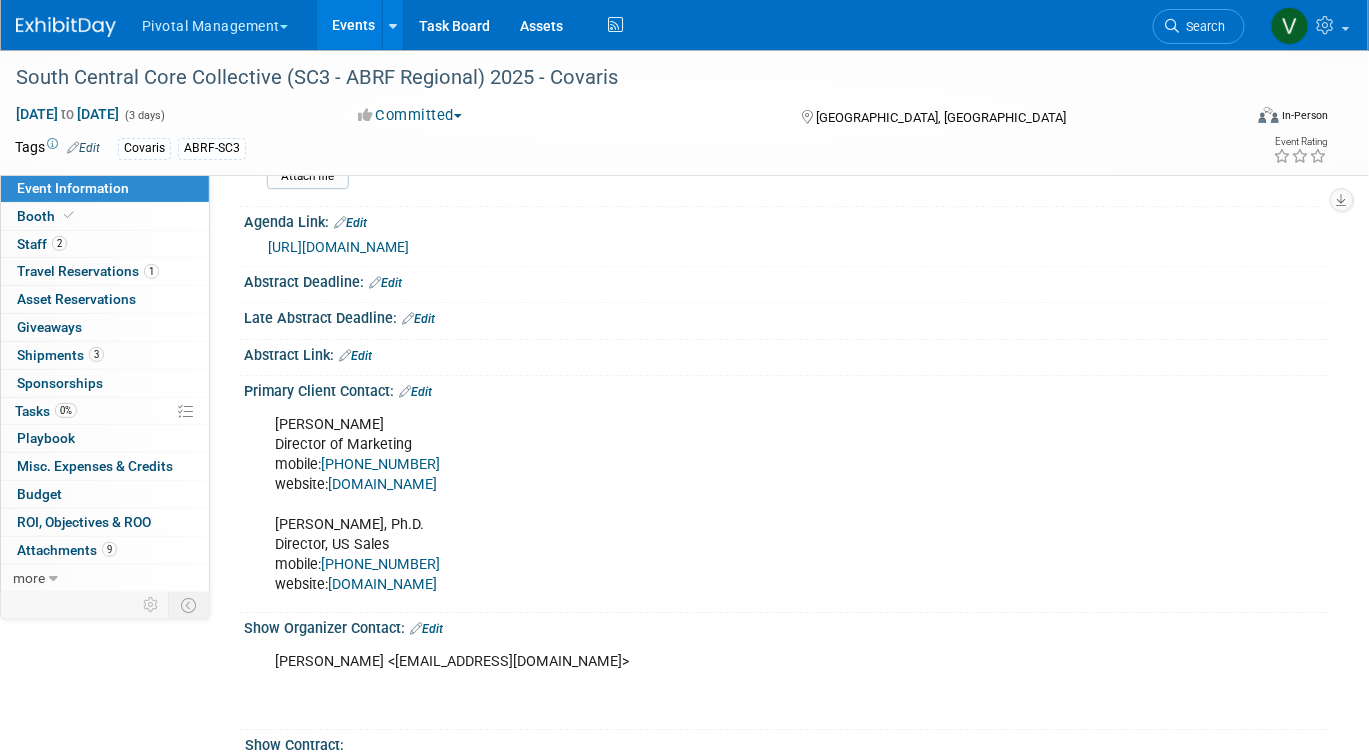 click on "Events" at bounding box center (353, 25) 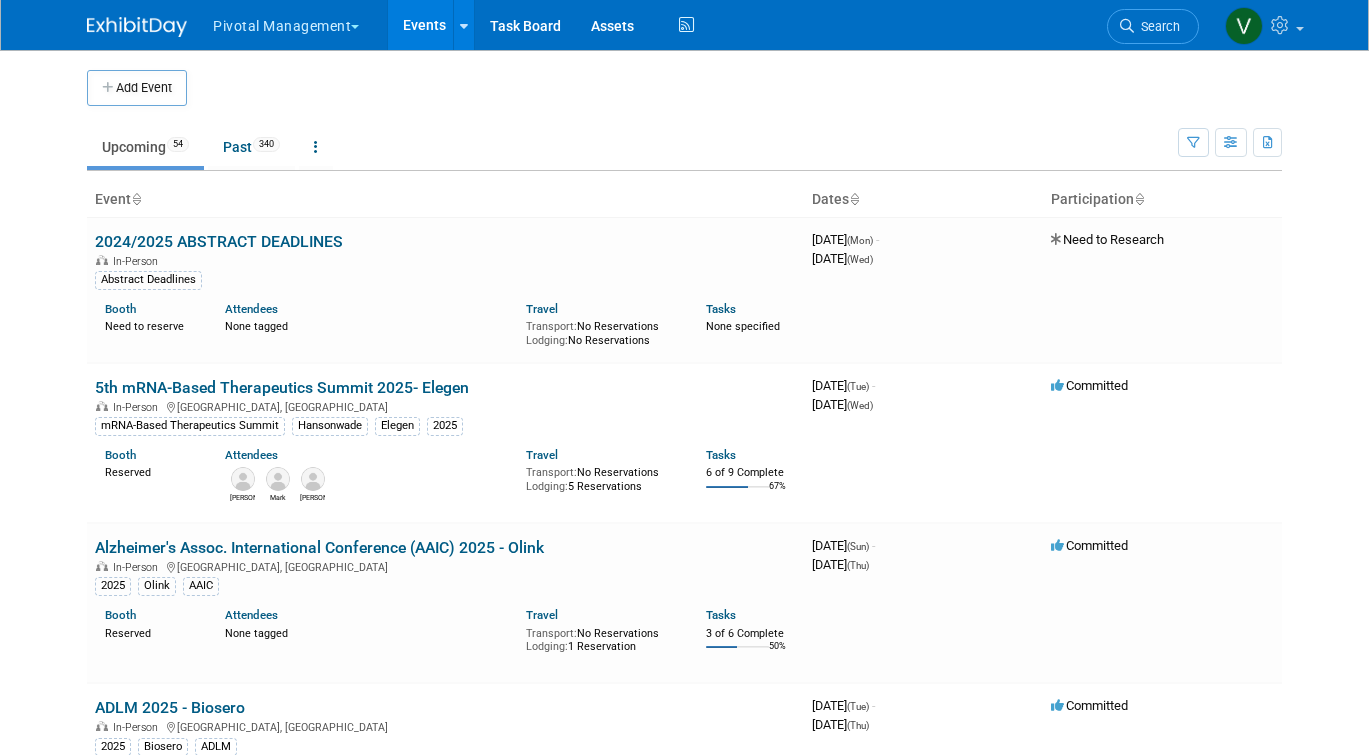 scroll, scrollTop: 0, scrollLeft: 0, axis: both 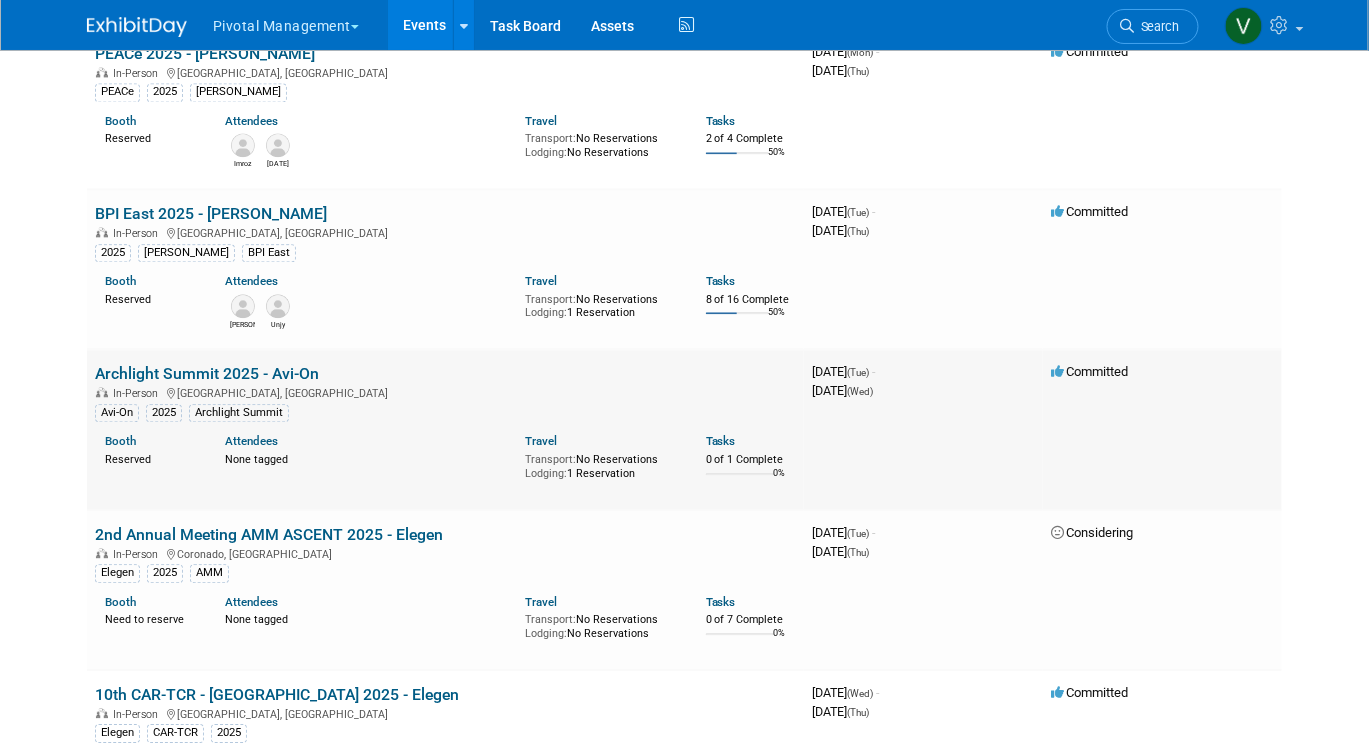 click on "Archlight Summit 2025 - Avi-On" at bounding box center (207, 373) 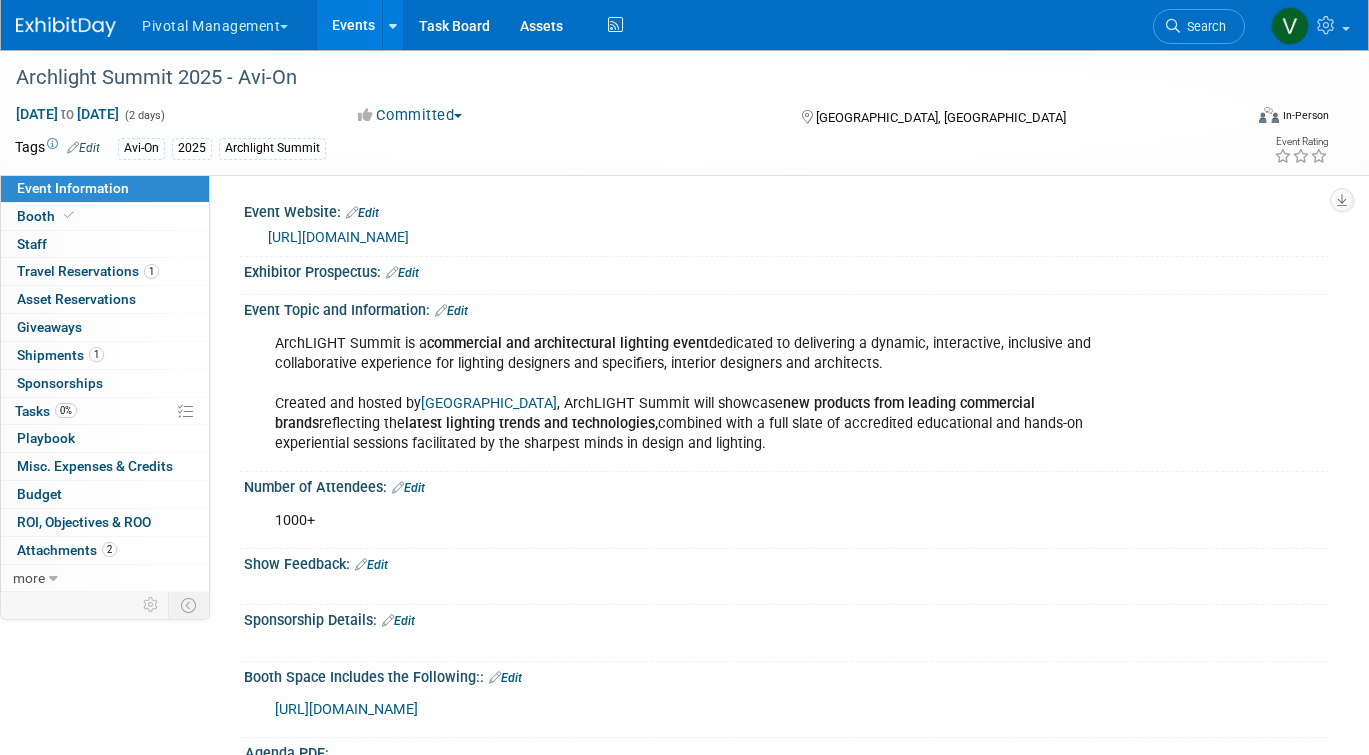 scroll, scrollTop: 0, scrollLeft: 0, axis: both 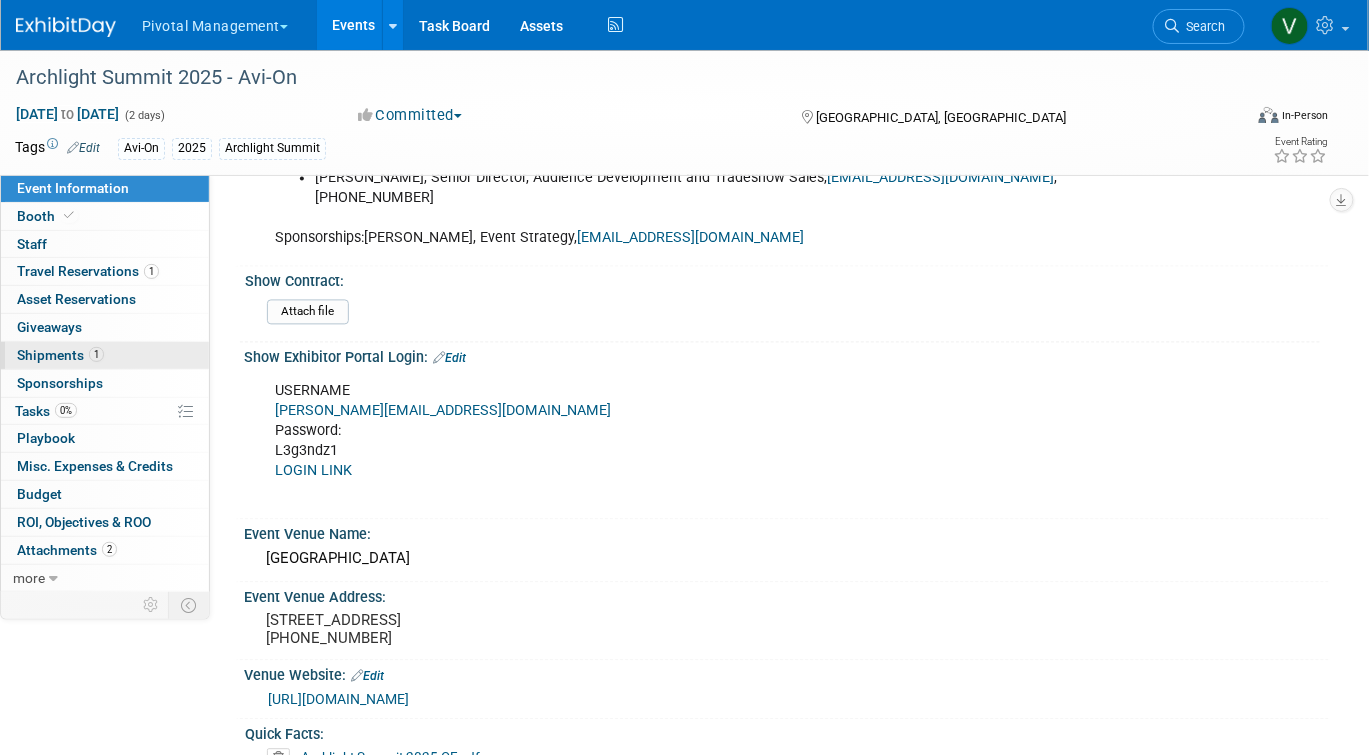 click on "1" at bounding box center [96, 354] 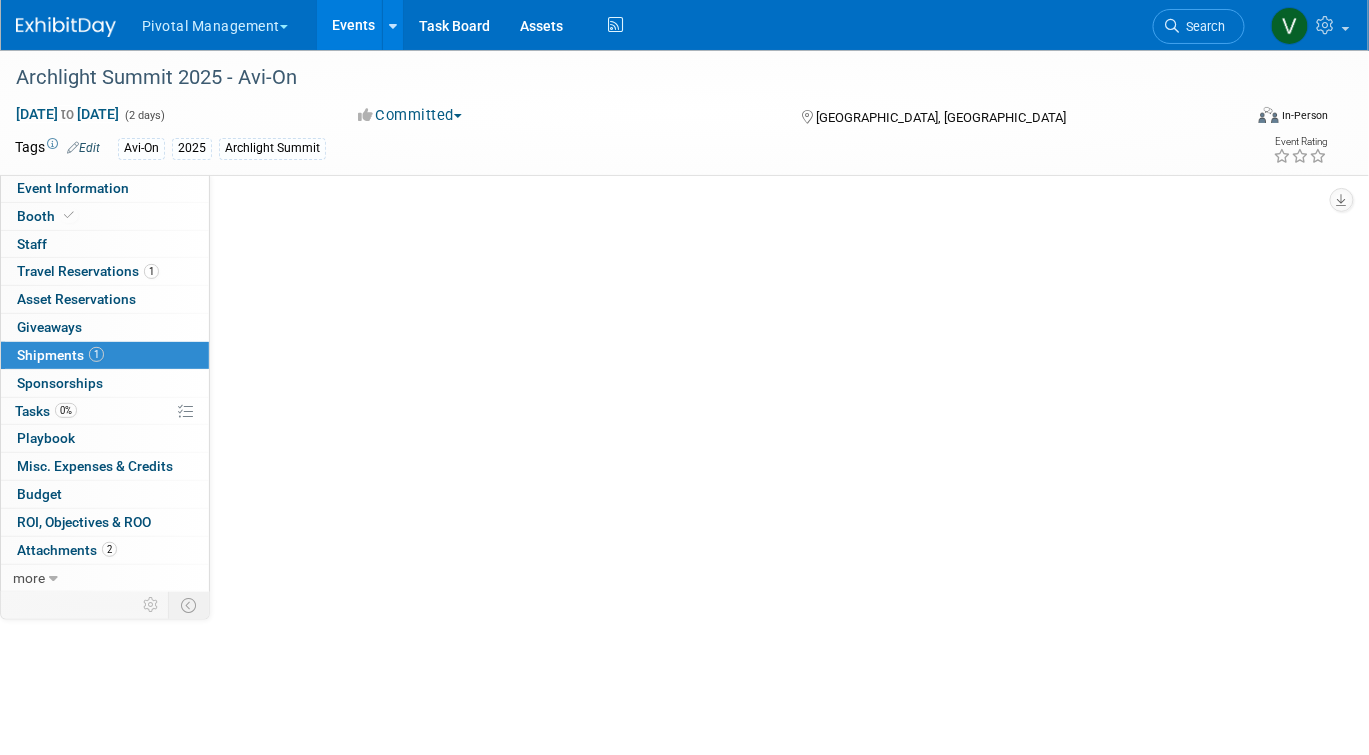 scroll, scrollTop: 0, scrollLeft: 0, axis: both 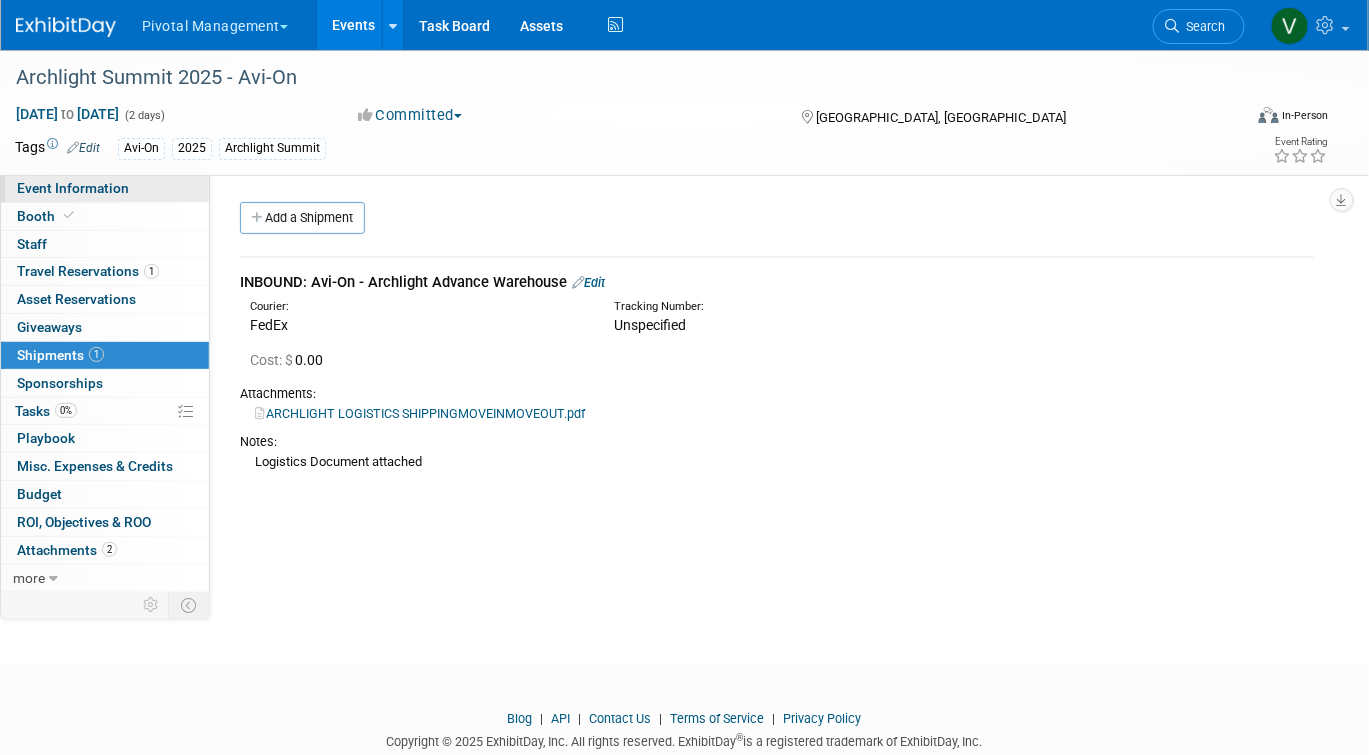 click on "Event Information" at bounding box center (105, 188) 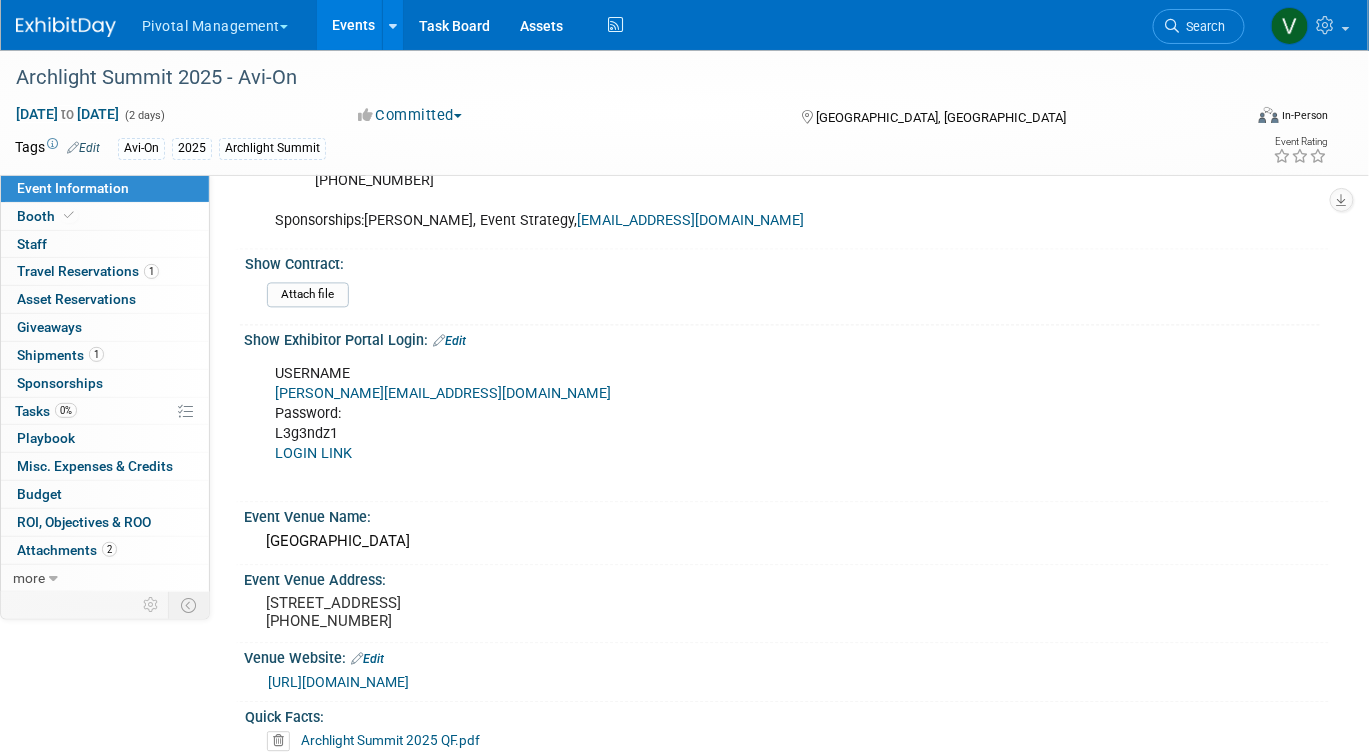 scroll, scrollTop: 1172, scrollLeft: 0, axis: vertical 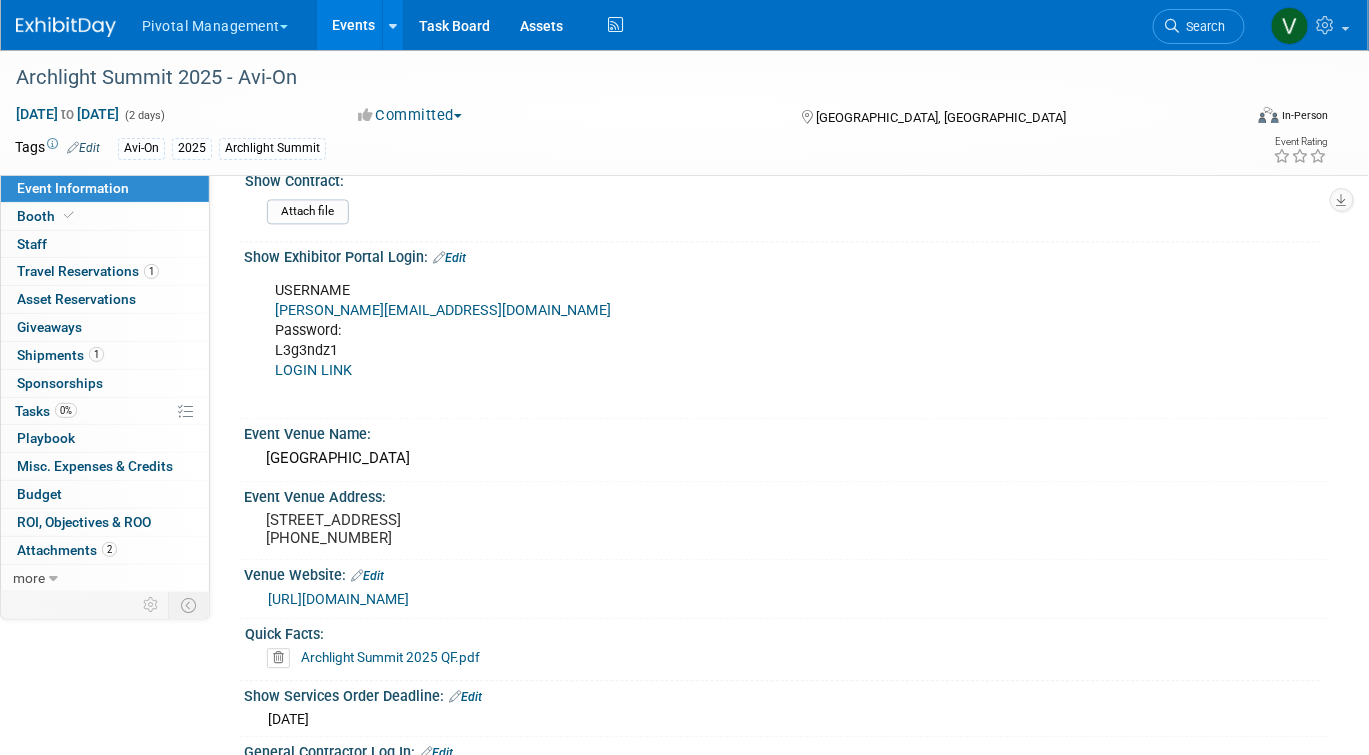 drag, startPoint x: 271, startPoint y: 346, endPoint x: 344, endPoint y: 346, distance: 73 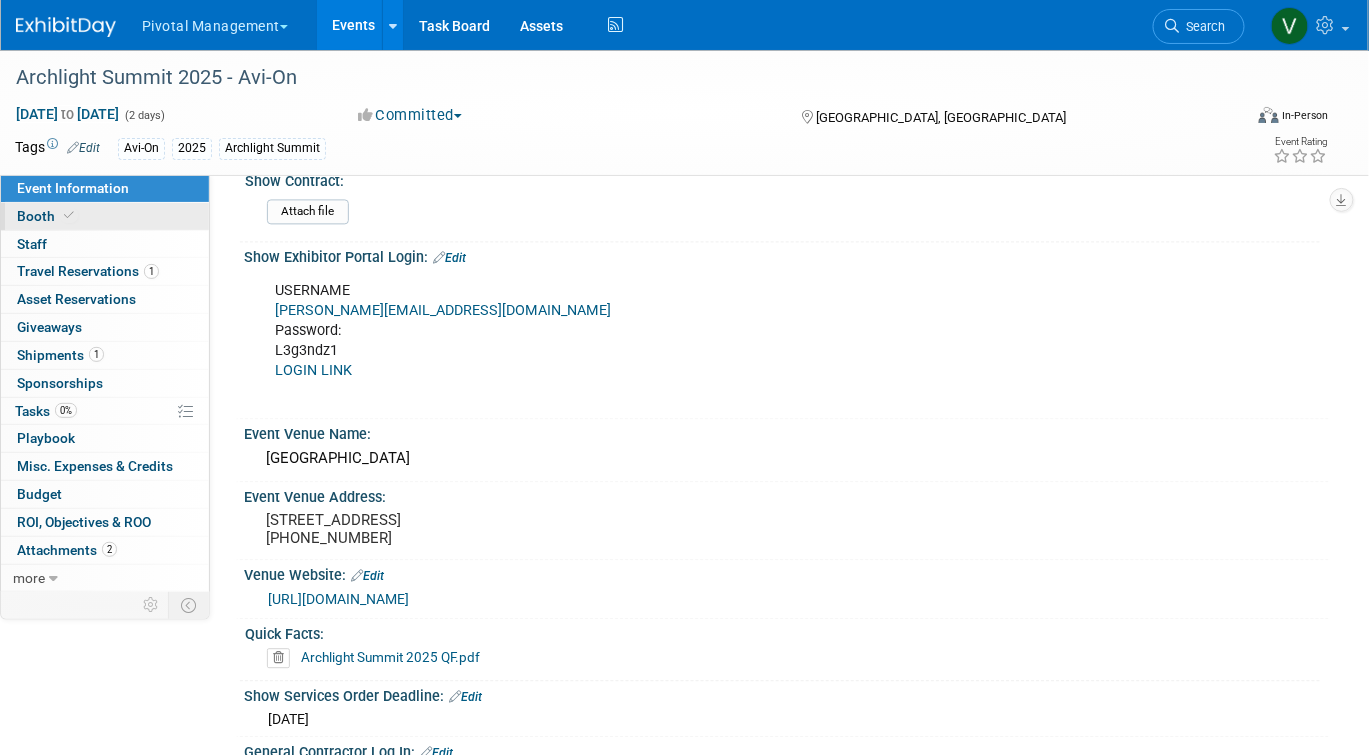 click on "Booth" at bounding box center (105, 216) 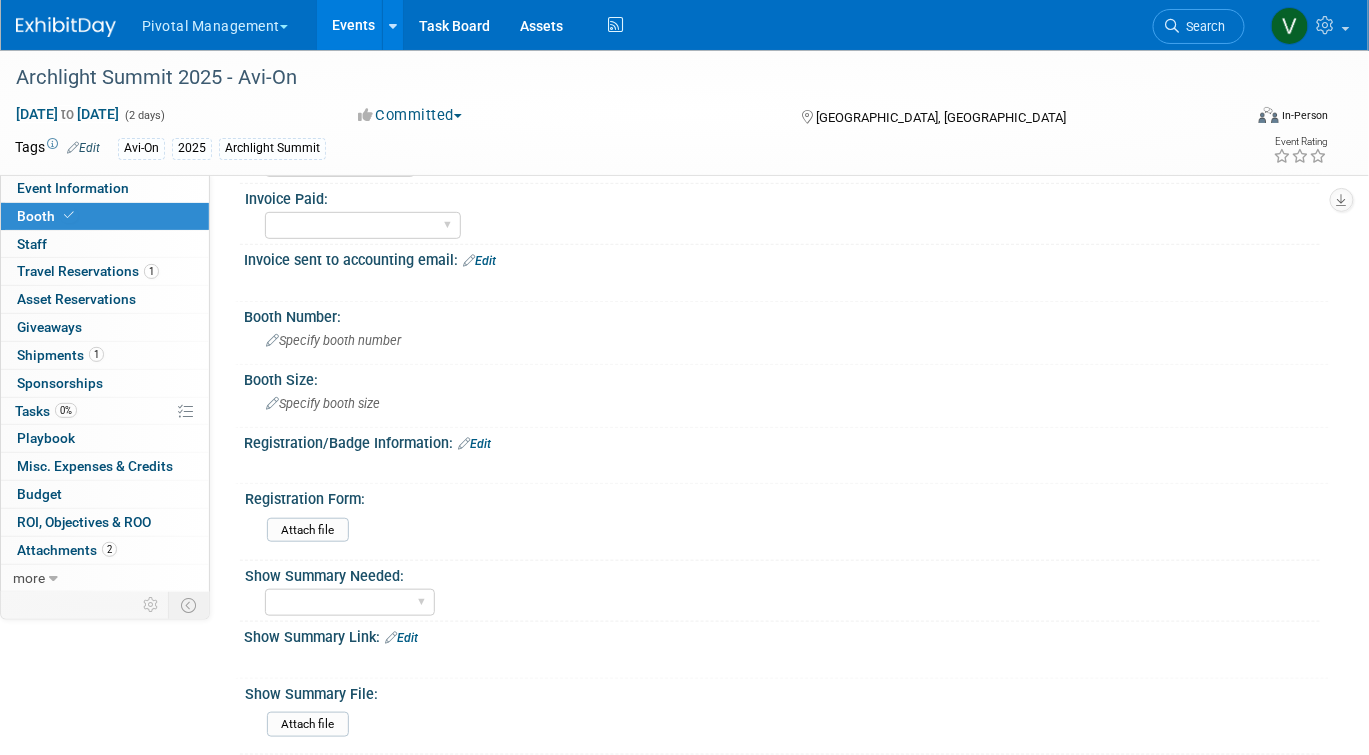 scroll, scrollTop: 347, scrollLeft: 0, axis: vertical 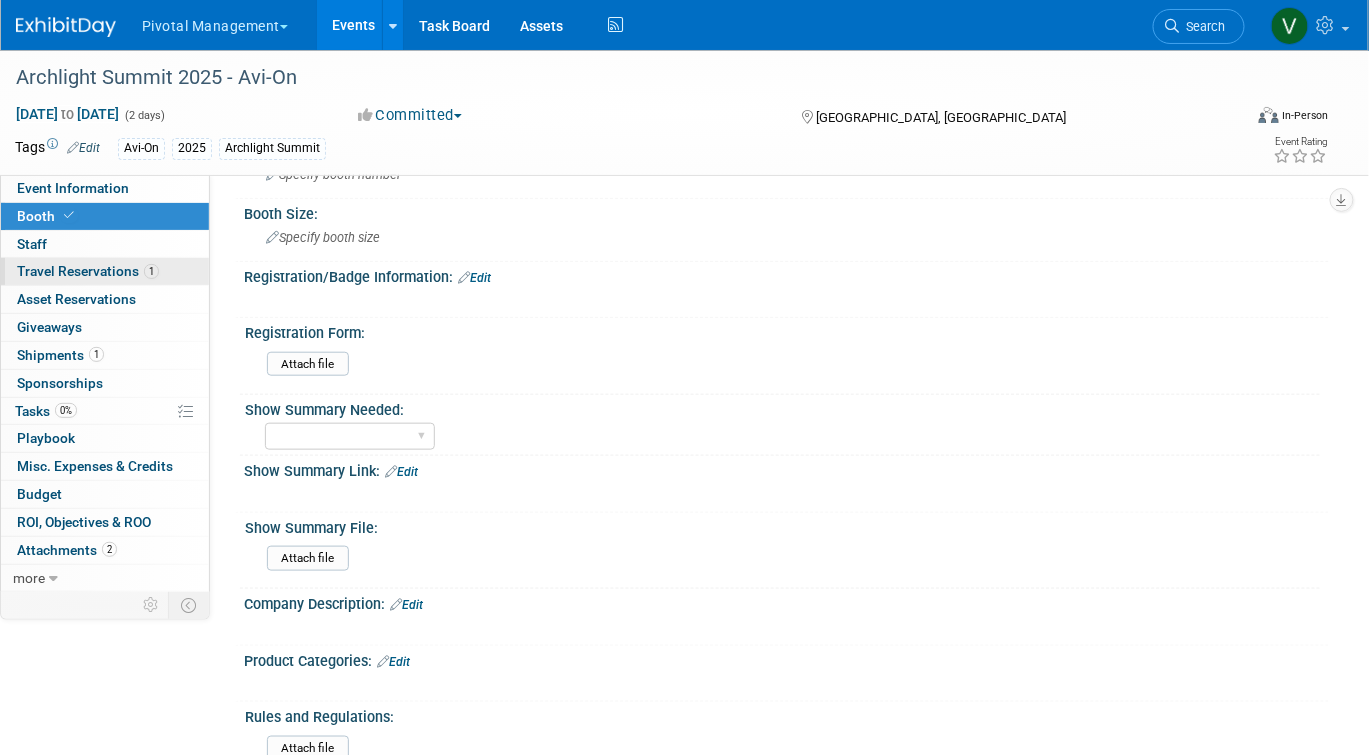 click on "1" at bounding box center (151, 271) 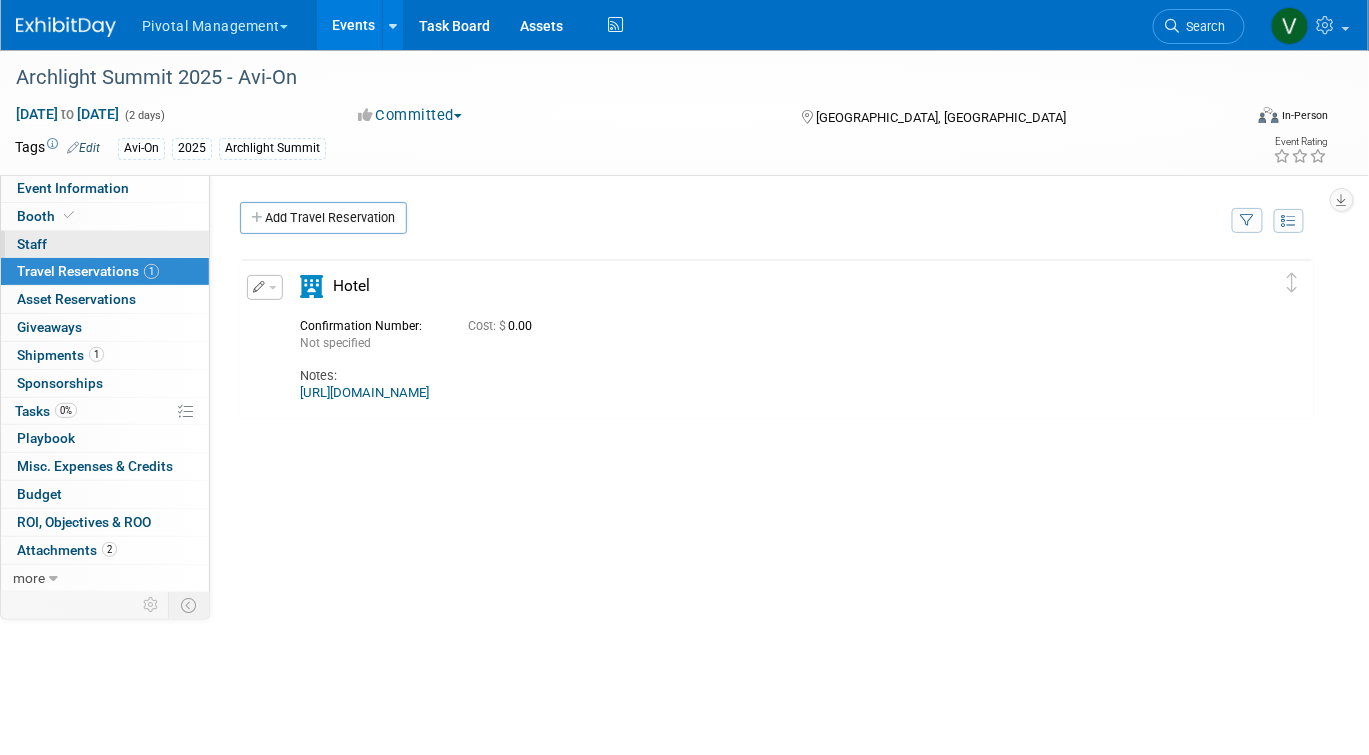 click on "0
Staff 0" at bounding box center [105, 244] 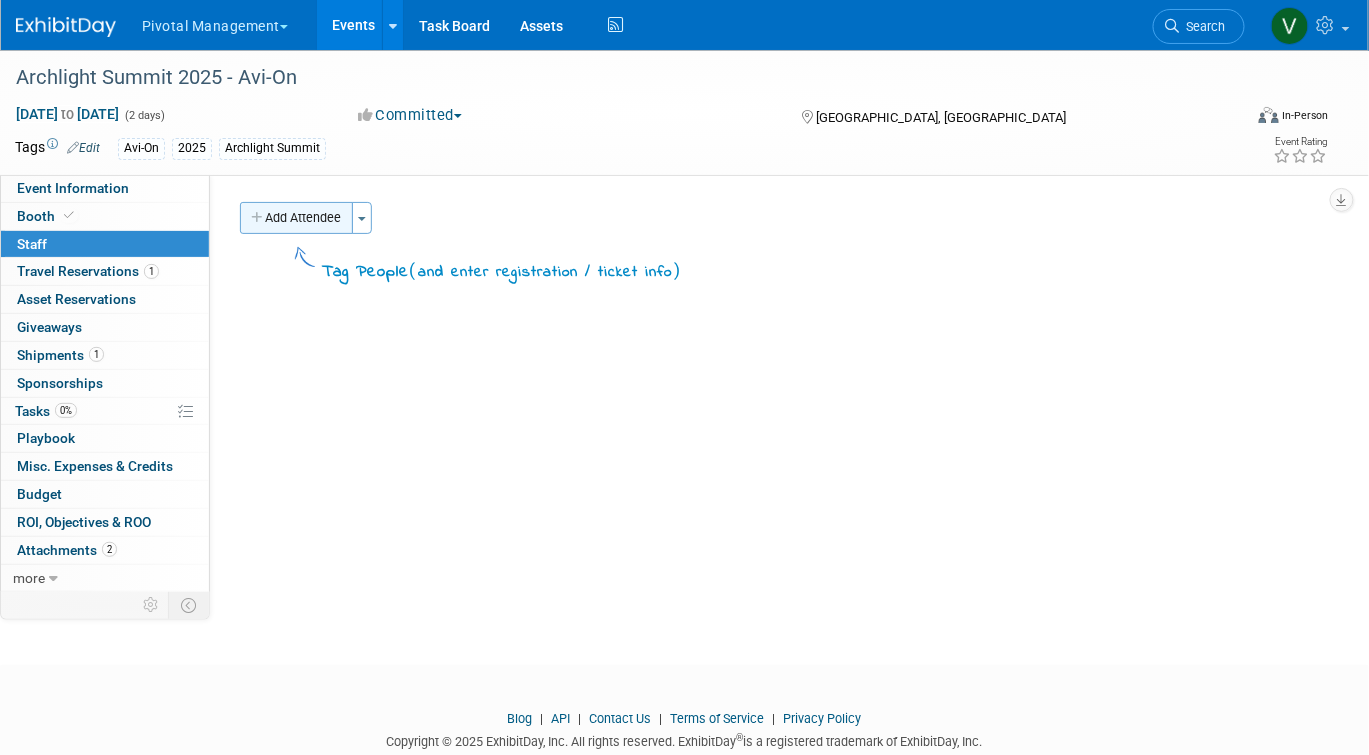 click on "Add Attendee" at bounding box center [296, 218] 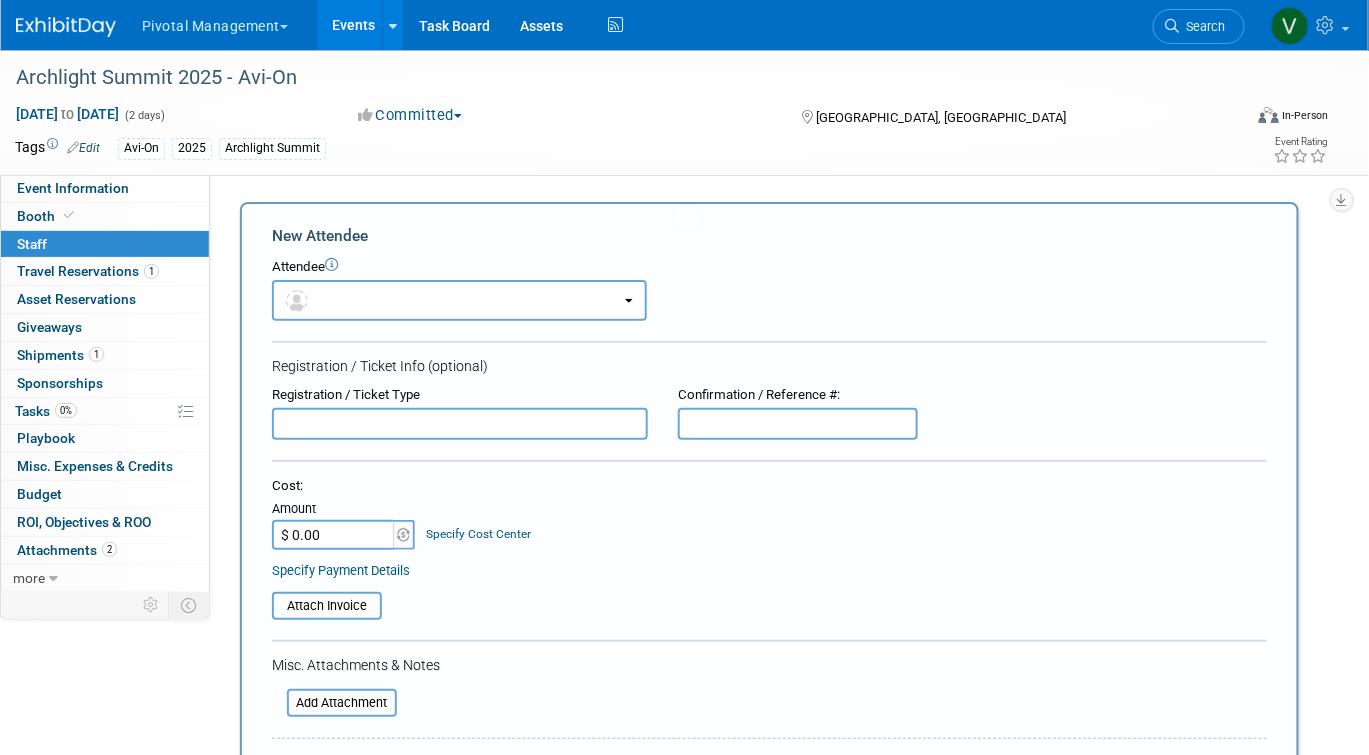 scroll, scrollTop: 0, scrollLeft: 0, axis: both 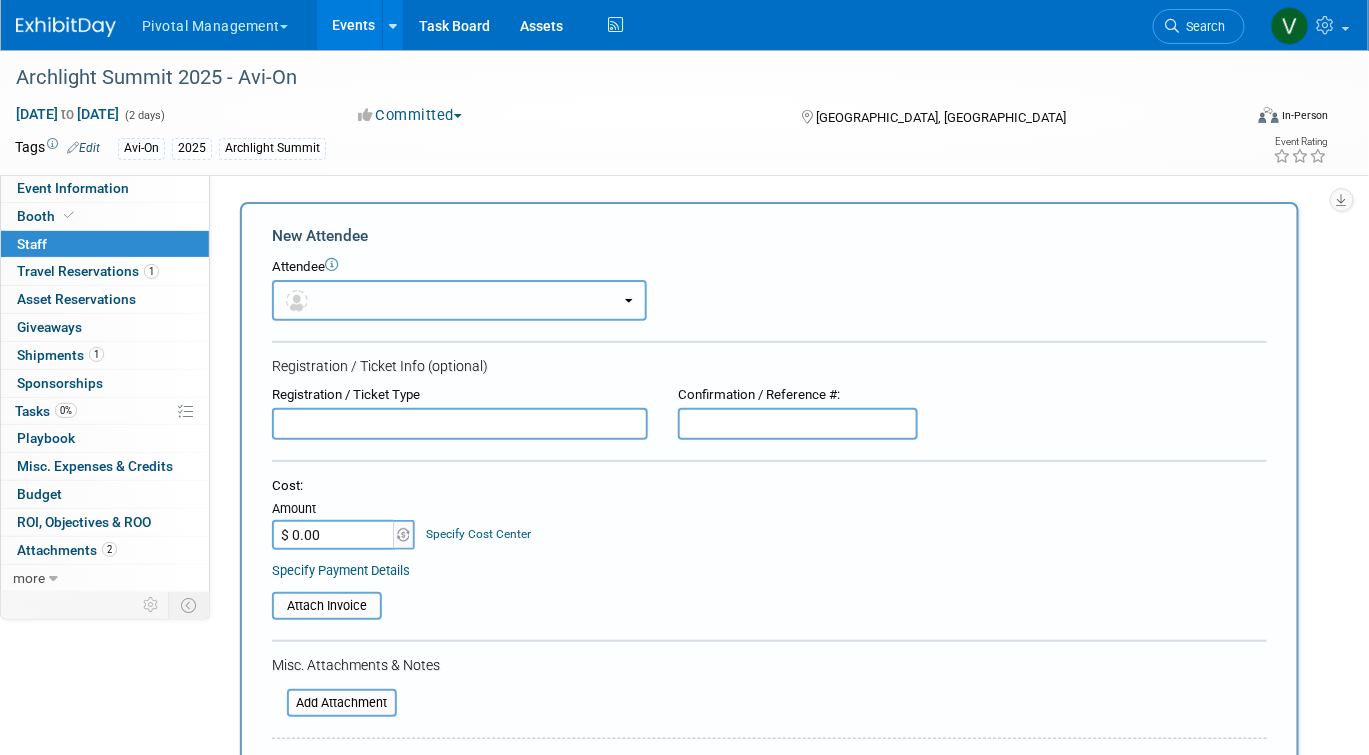 click at bounding box center (459, 300) 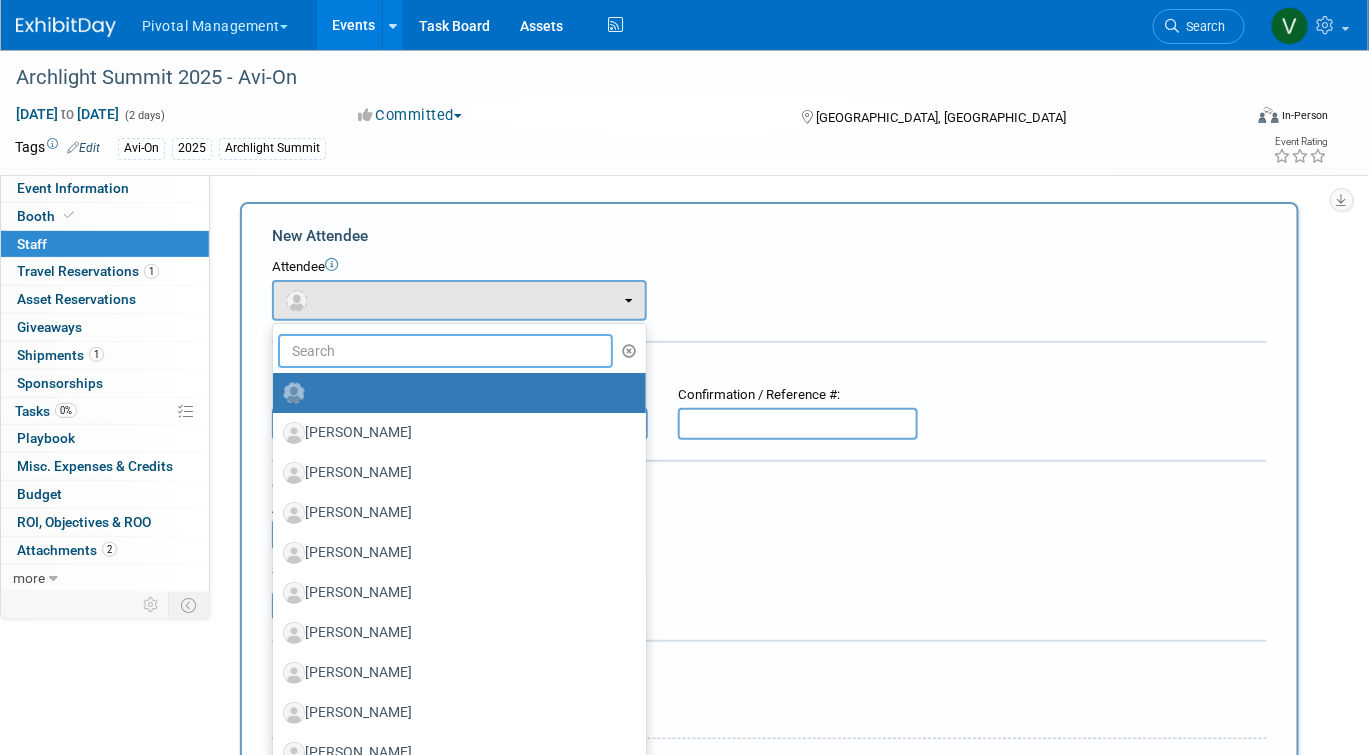 click at bounding box center [445, 351] 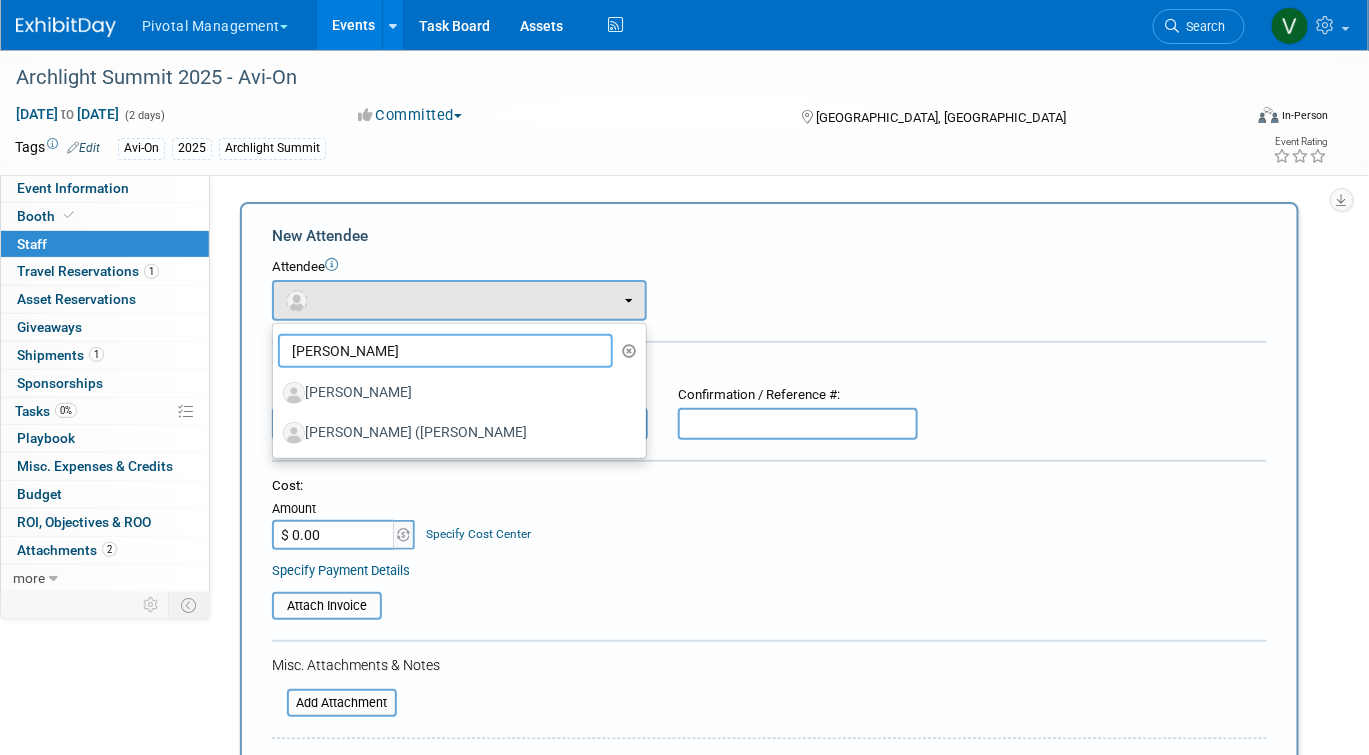 type on "[PERSON_NAME]" 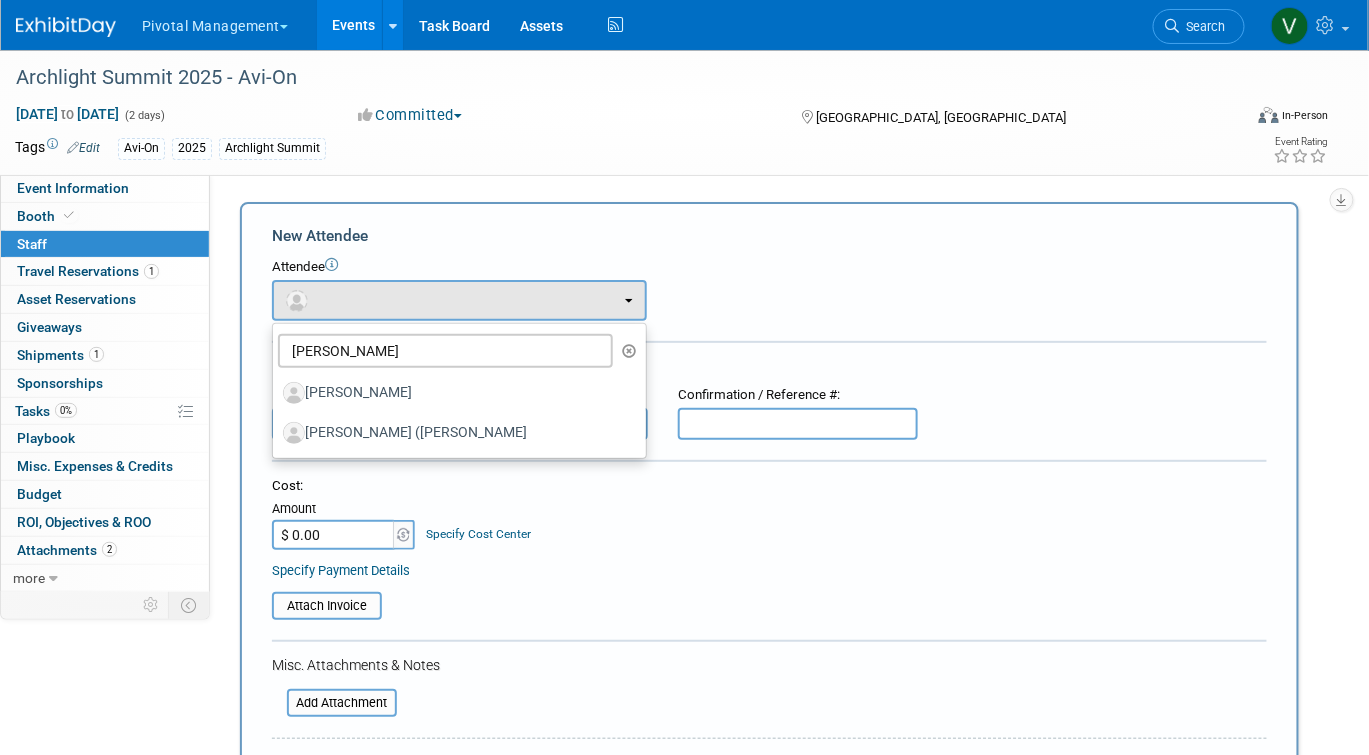 click on "Patrick
Adam Carcella
Adam Chetakian
Aida Kalantari
Akshay Dhingra
Al Martin
(me)" at bounding box center (459, 391) 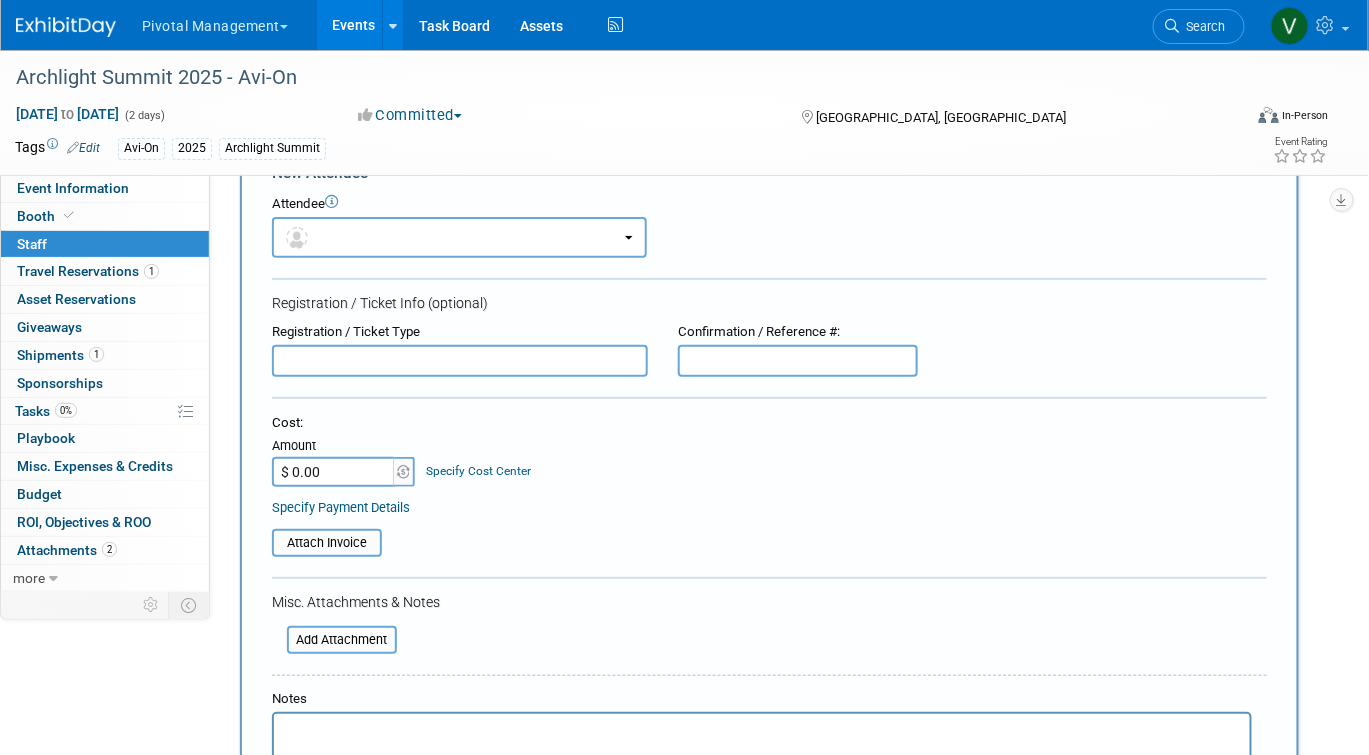 scroll, scrollTop: 64, scrollLeft: 0, axis: vertical 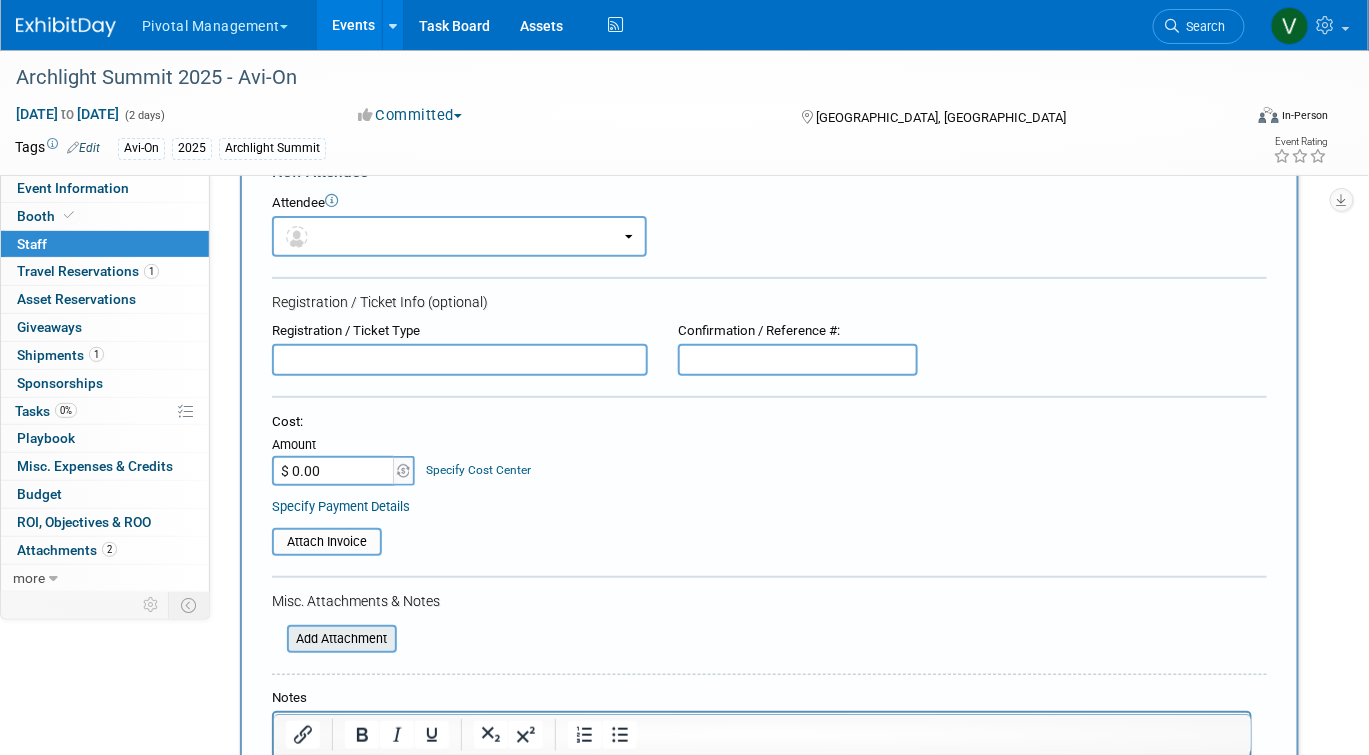 click at bounding box center (276, 639) 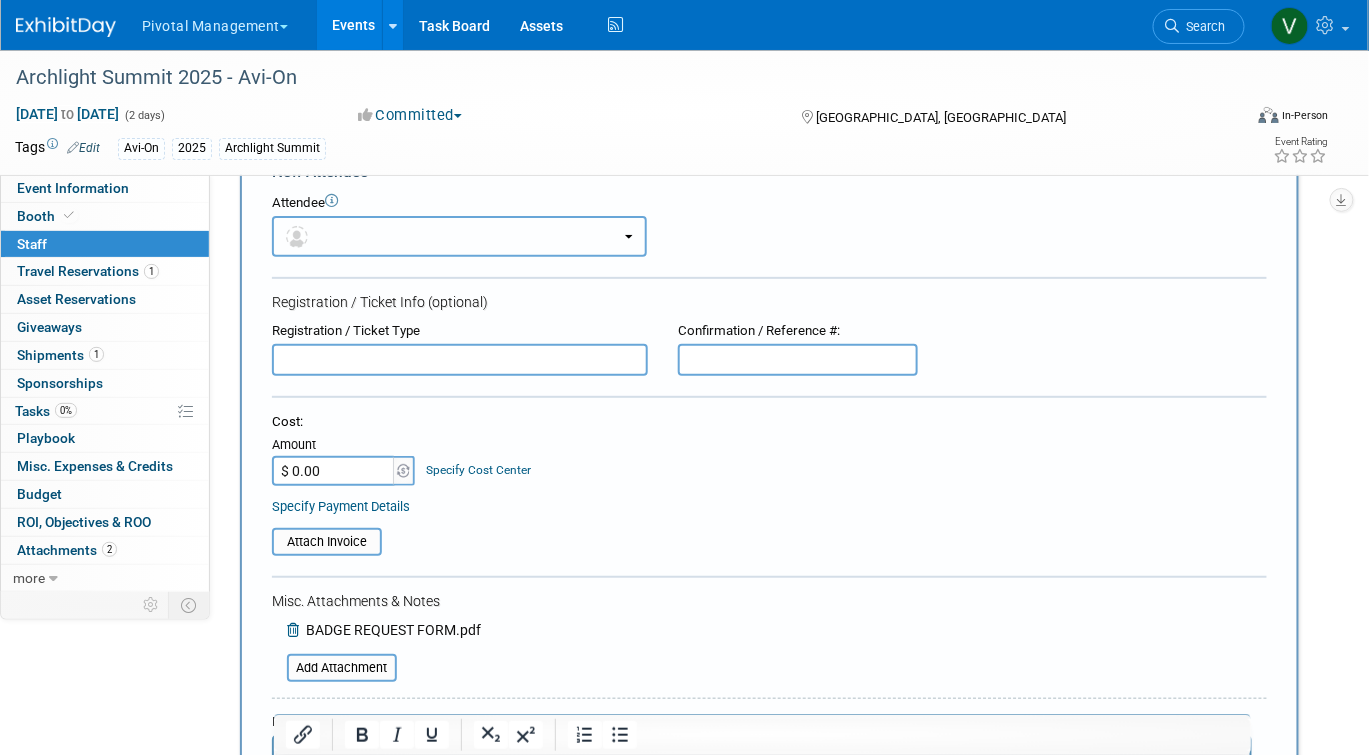 click at bounding box center [459, 236] 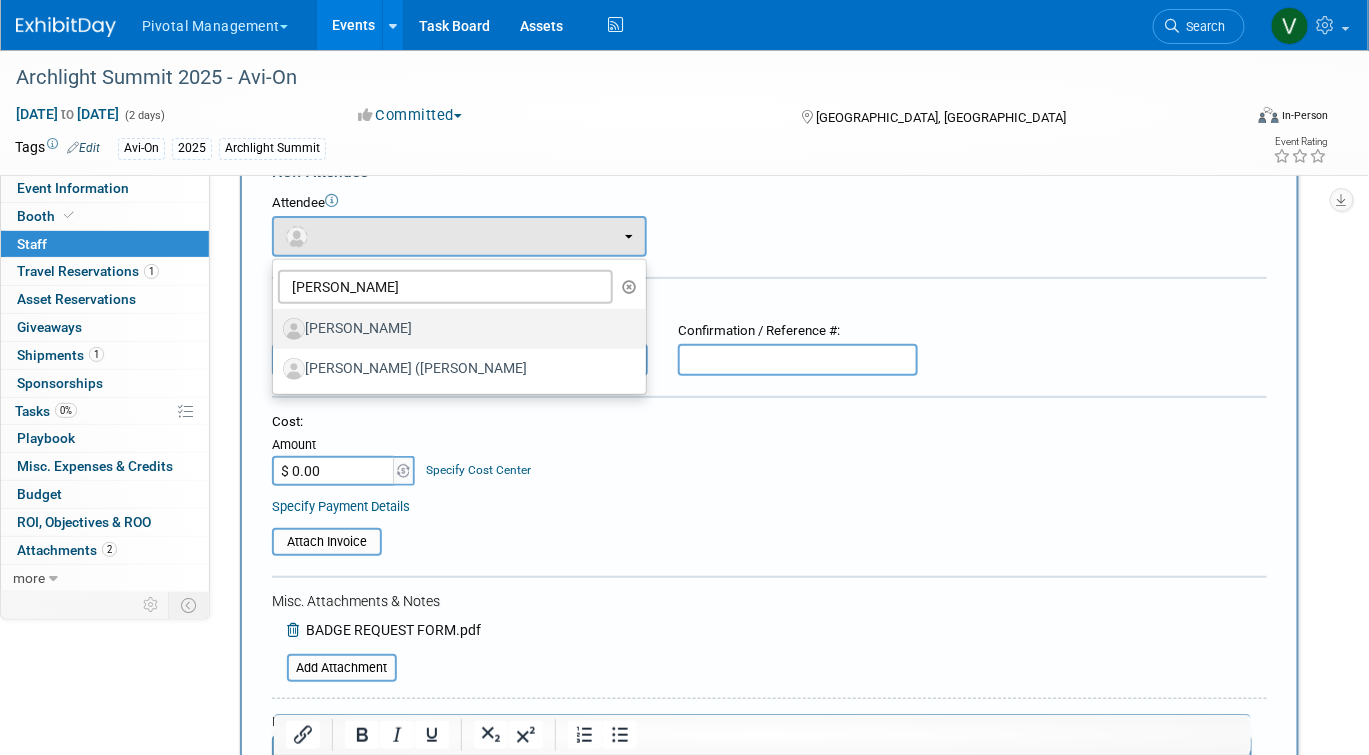 click on "Patrick James" at bounding box center [454, 329] 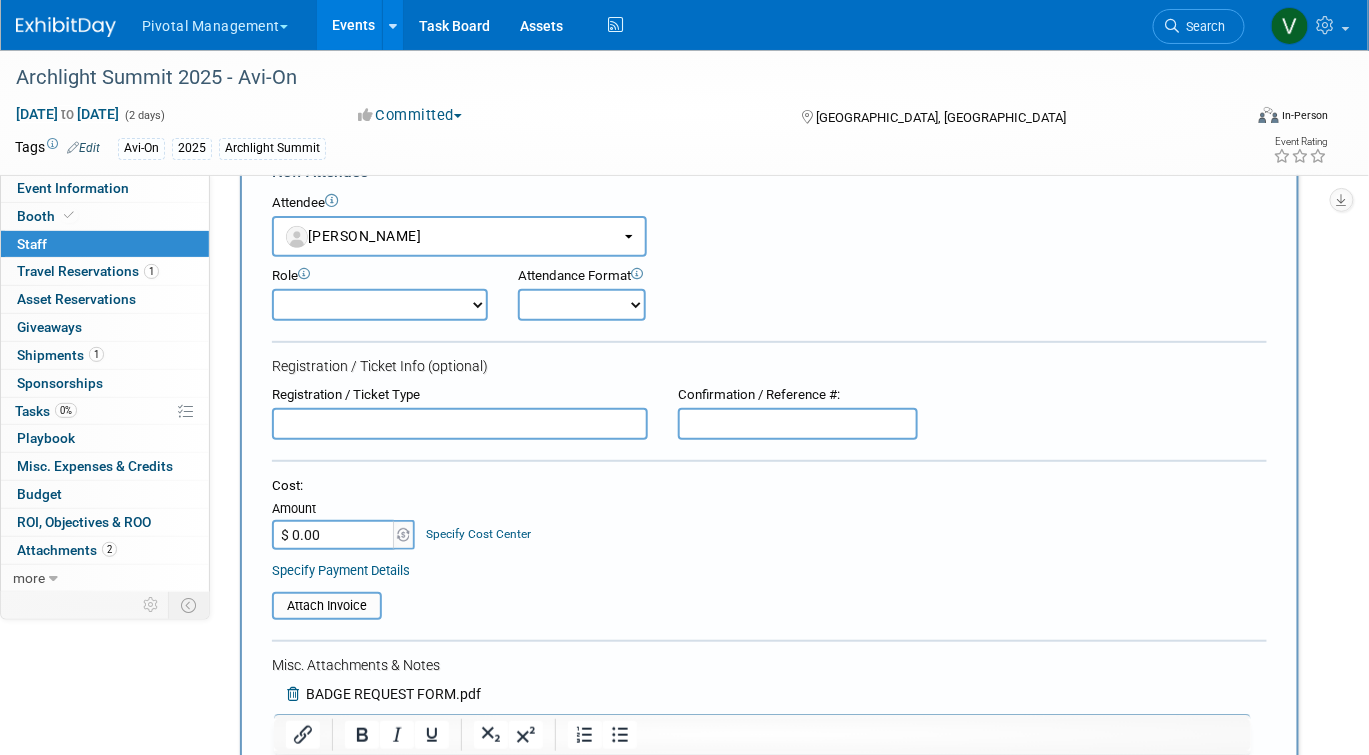 click on "Applications
Business Development
CCO
CEO
CGO, Co-Founder
CRO
Demonstrator" at bounding box center [380, 305] 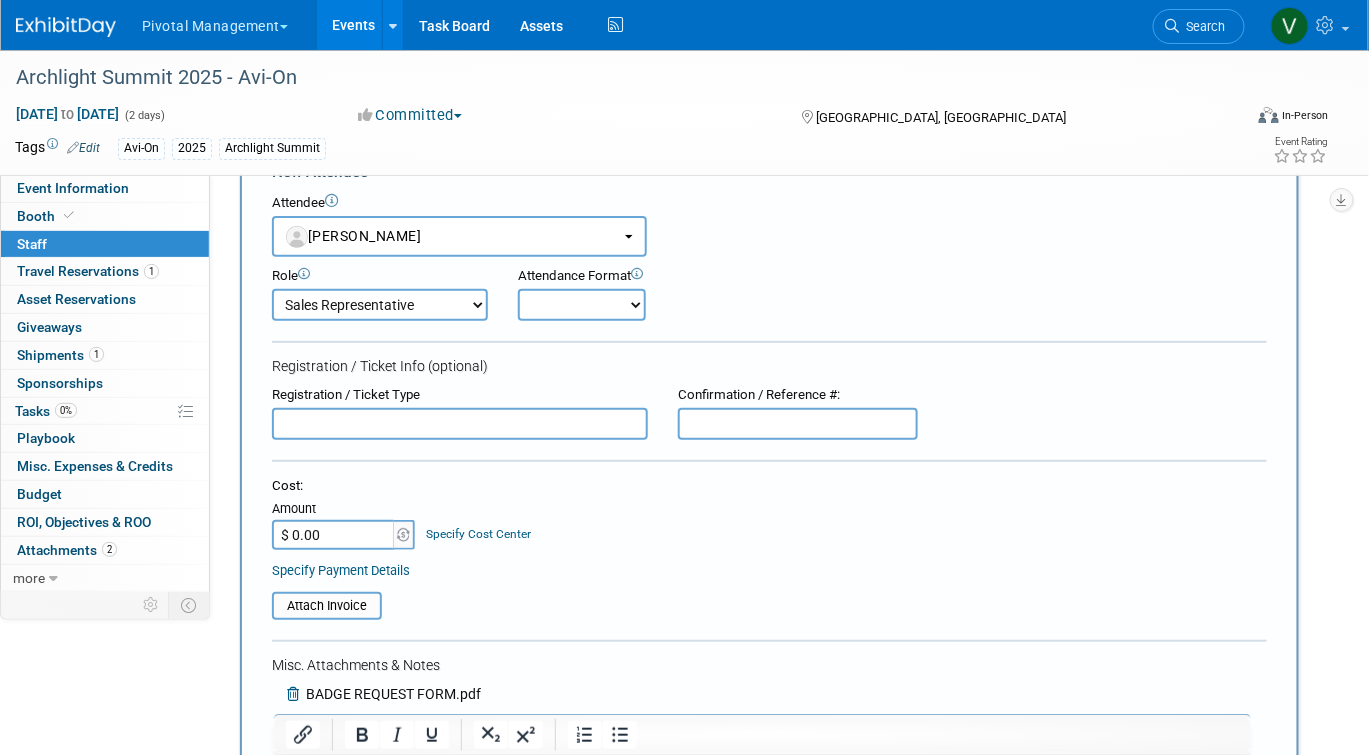click on "Onsite
Remote" at bounding box center [582, 305] 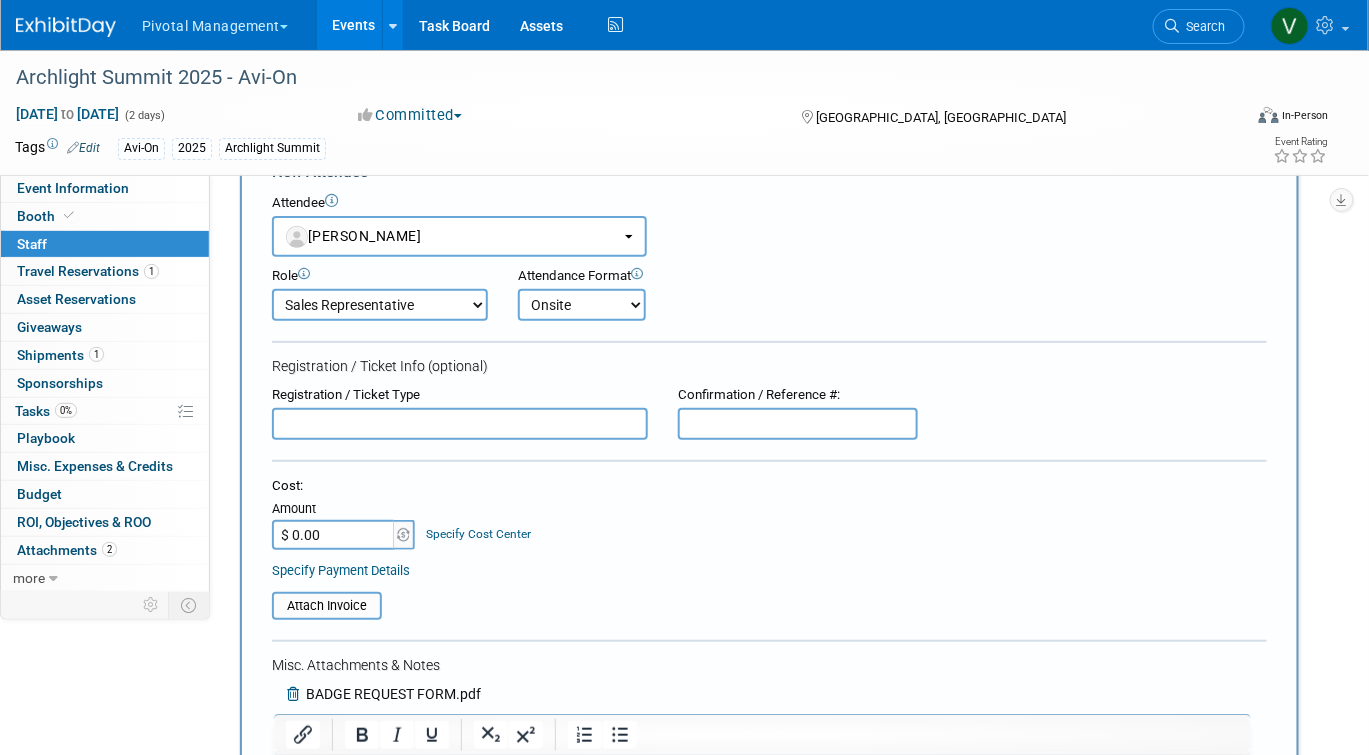 click at bounding box center [460, 424] 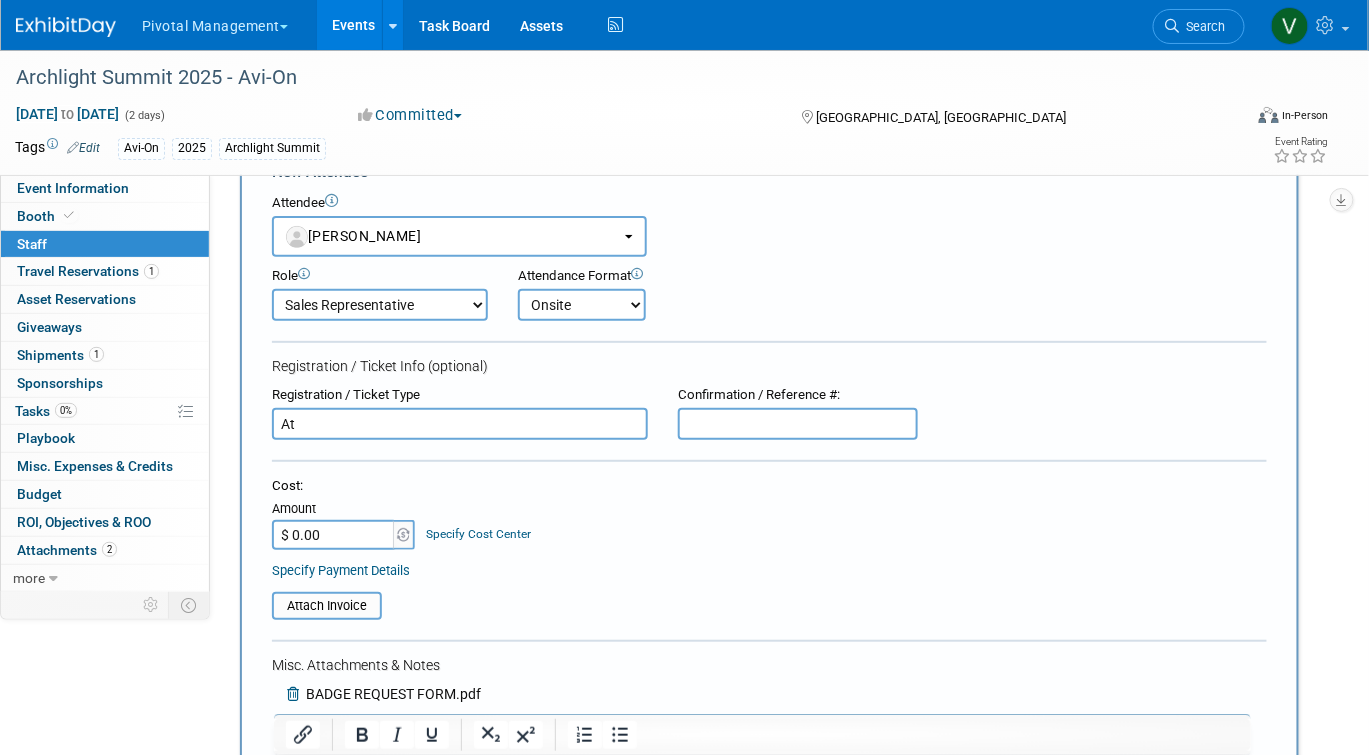 type on "A" 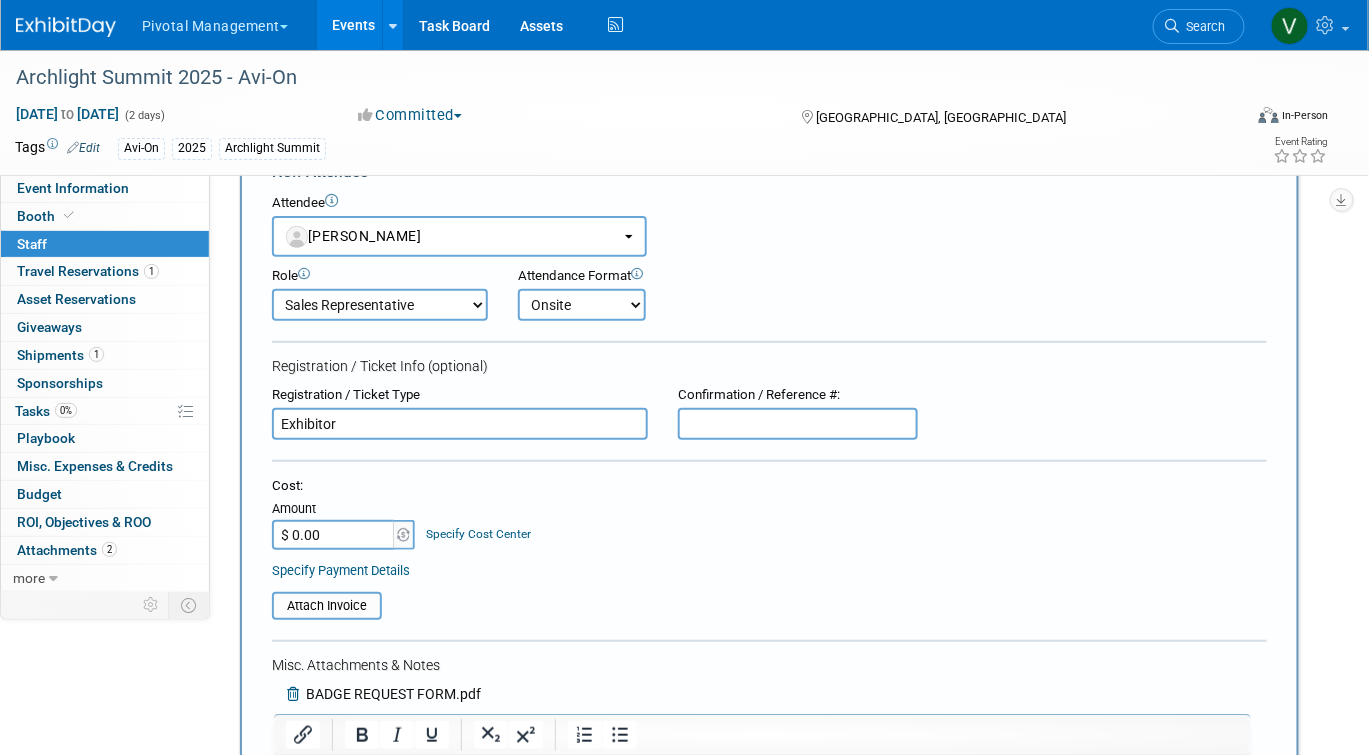 type on "Exhibitor" 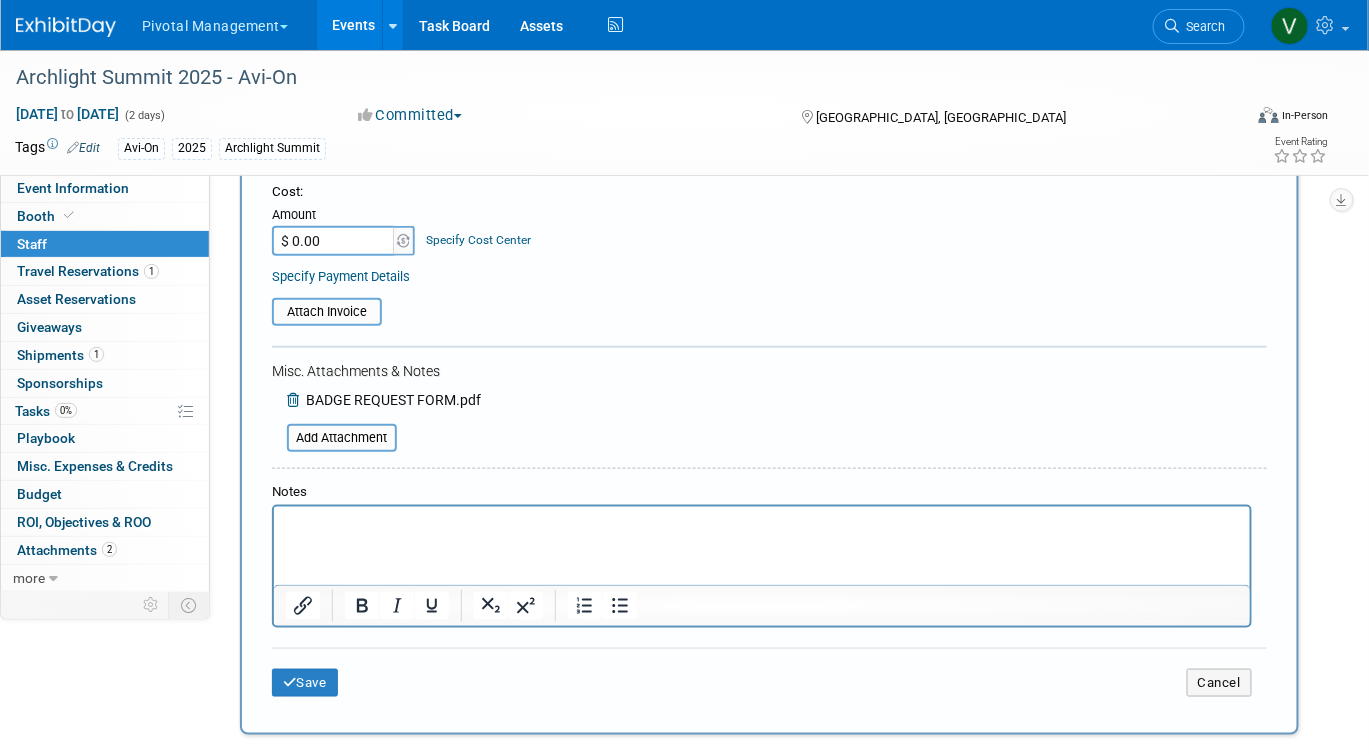 scroll, scrollTop: 371, scrollLeft: 0, axis: vertical 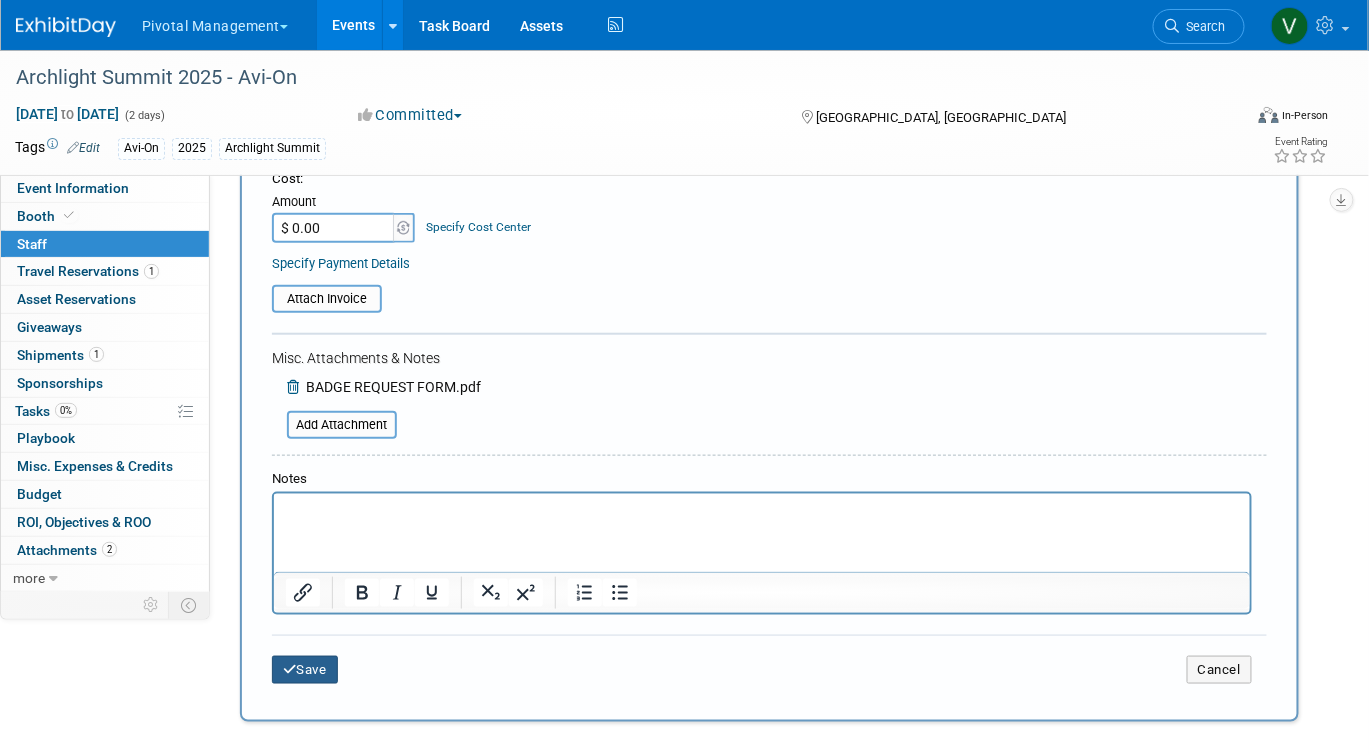 click on "Save" at bounding box center [305, 670] 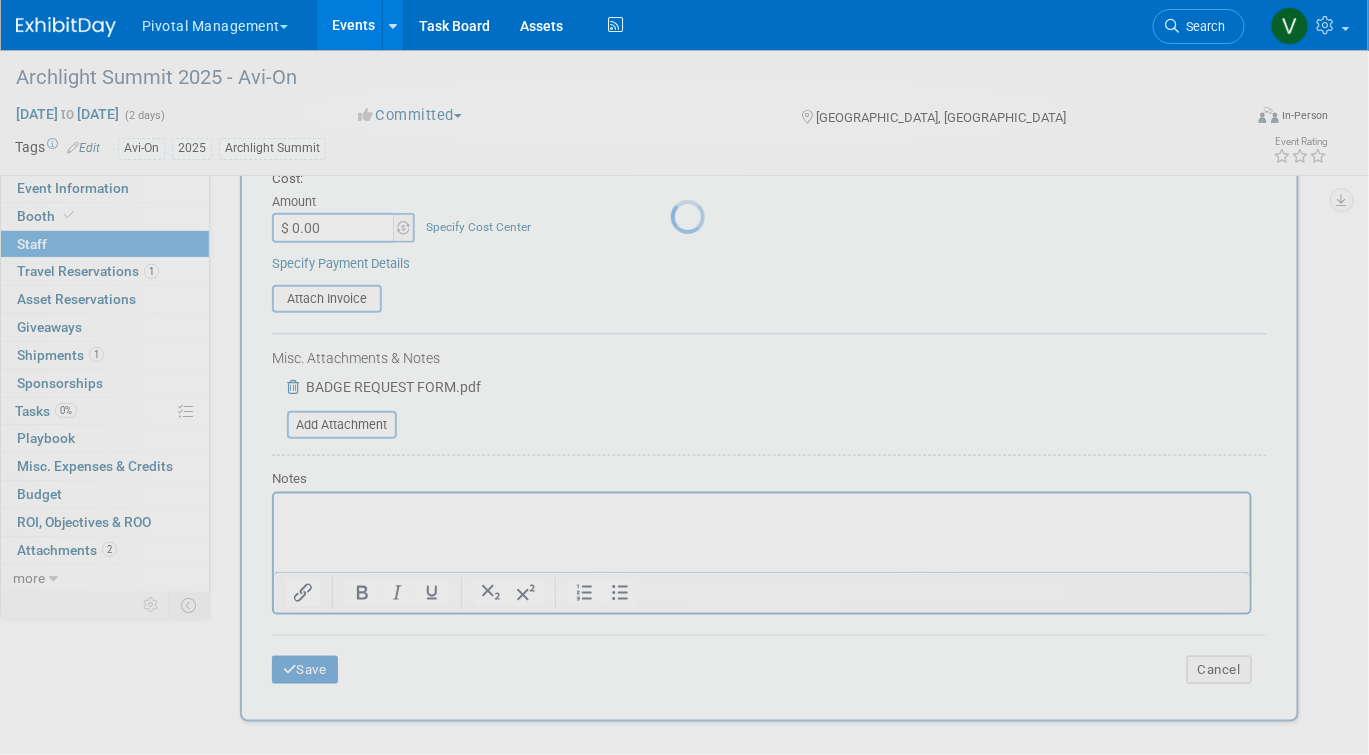 scroll, scrollTop: 50, scrollLeft: 0, axis: vertical 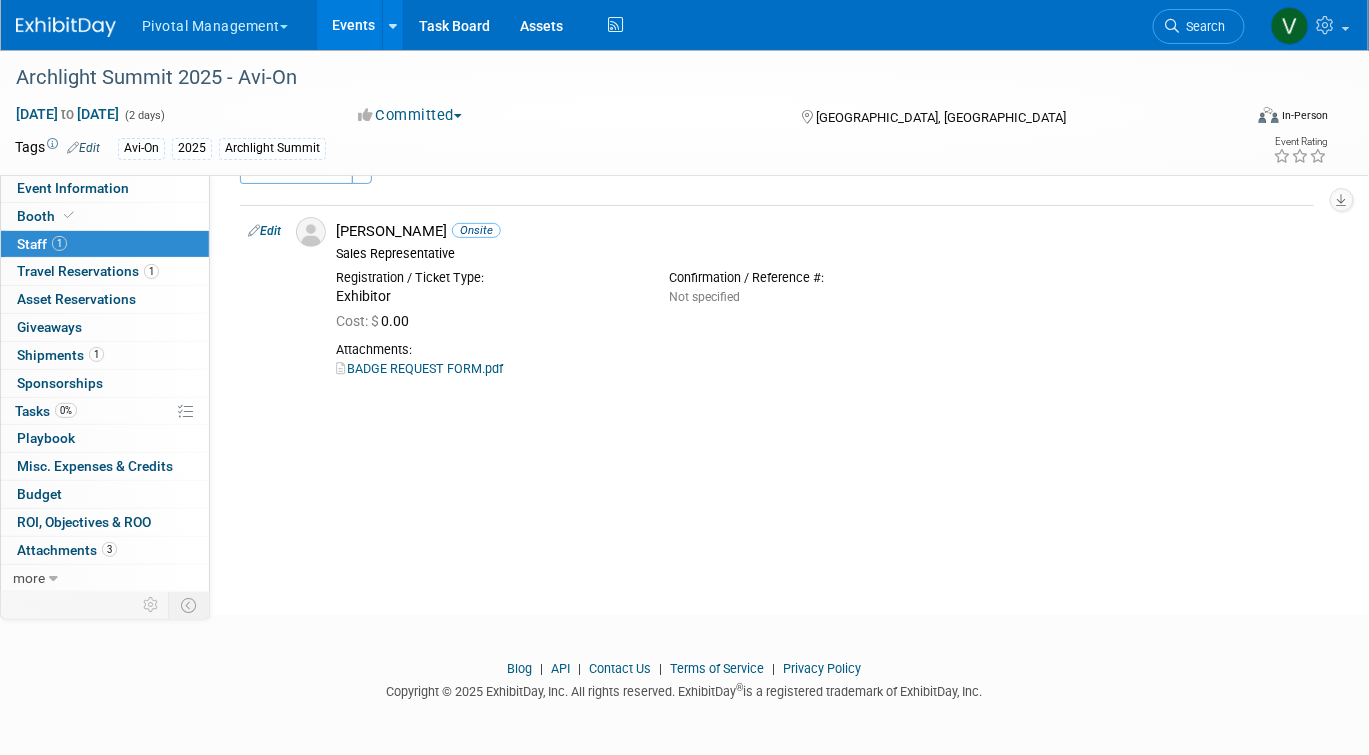 click on "Events" at bounding box center [353, 25] 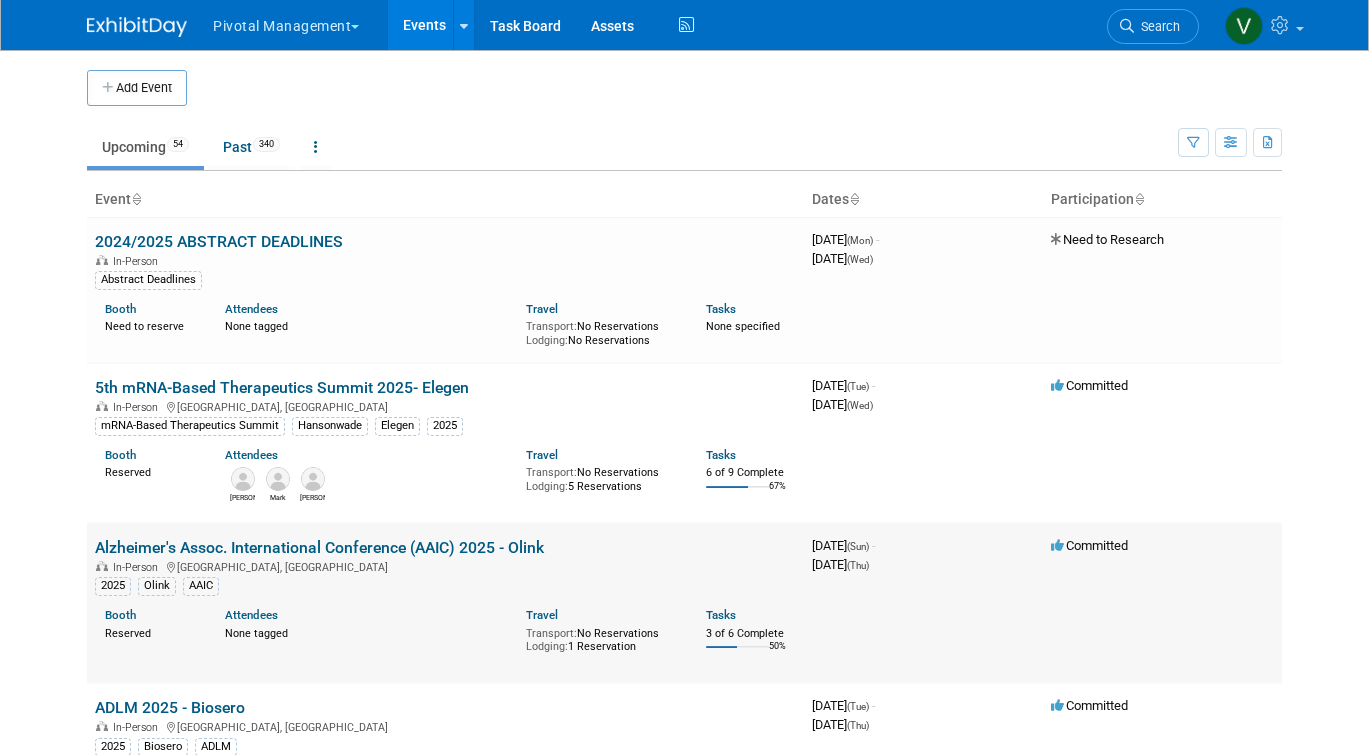 scroll, scrollTop: 0, scrollLeft: 0, axis: both 